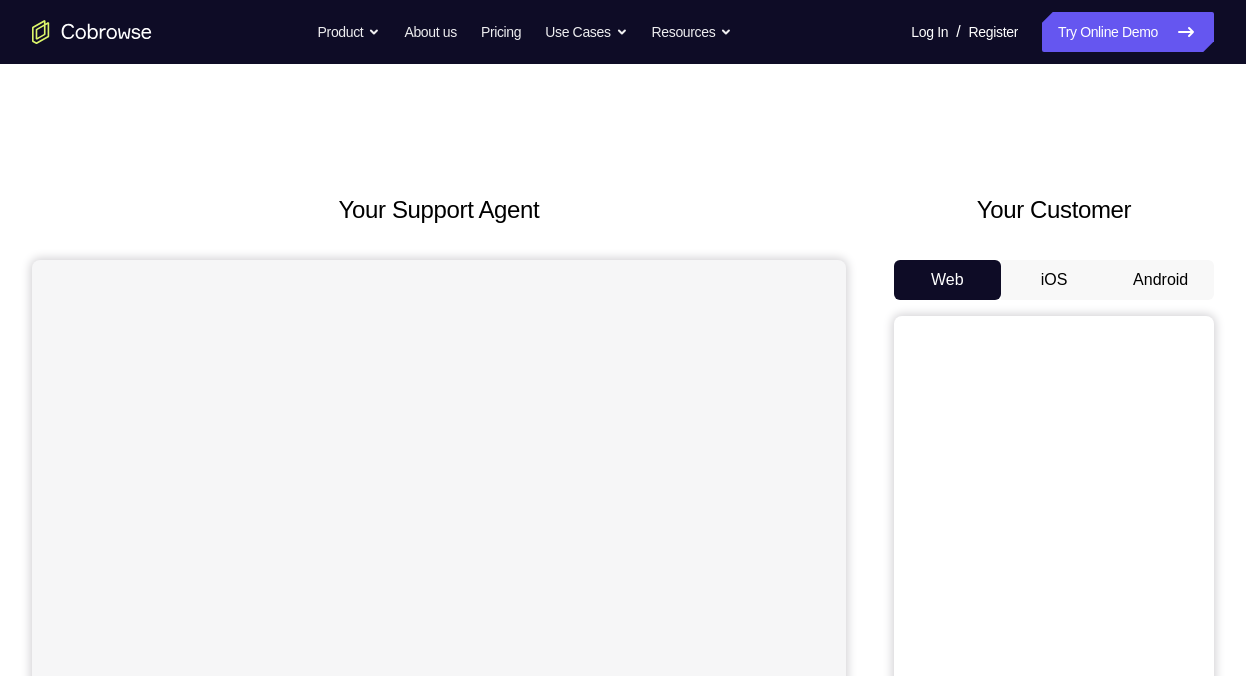 scroll, scrollTop: 0, scrollLeft: 0, axis: both 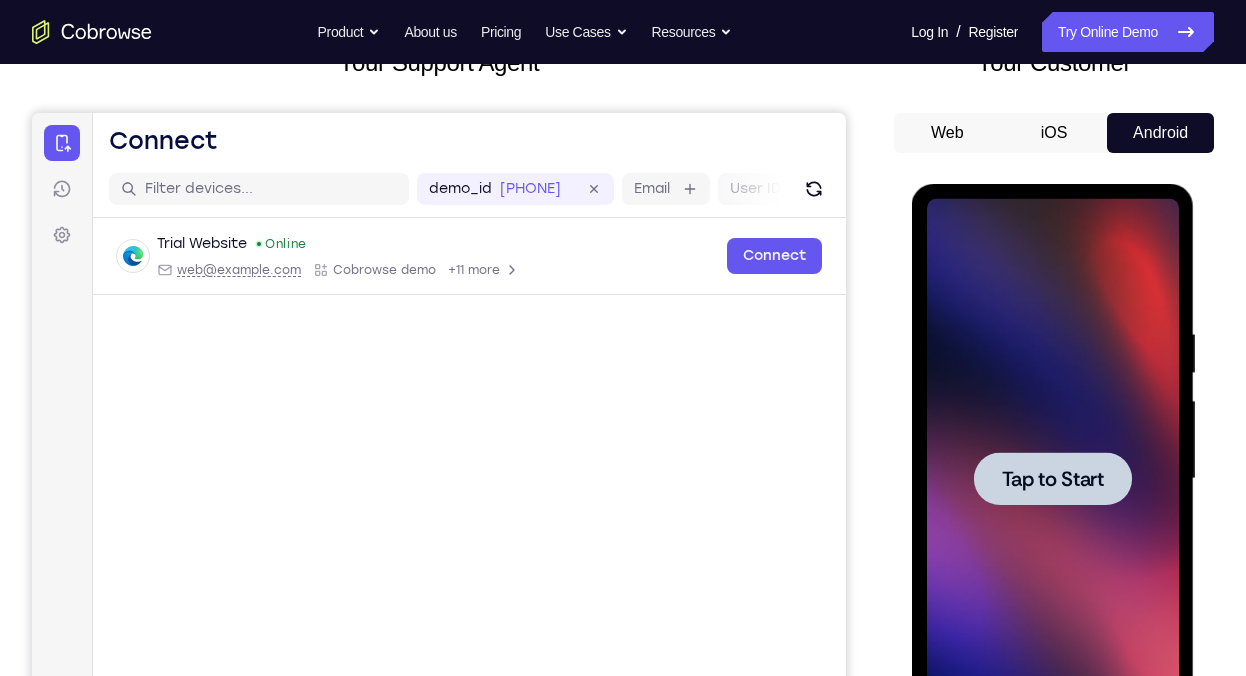 click on "Tap to Start" at bounding box center [1052, 479] 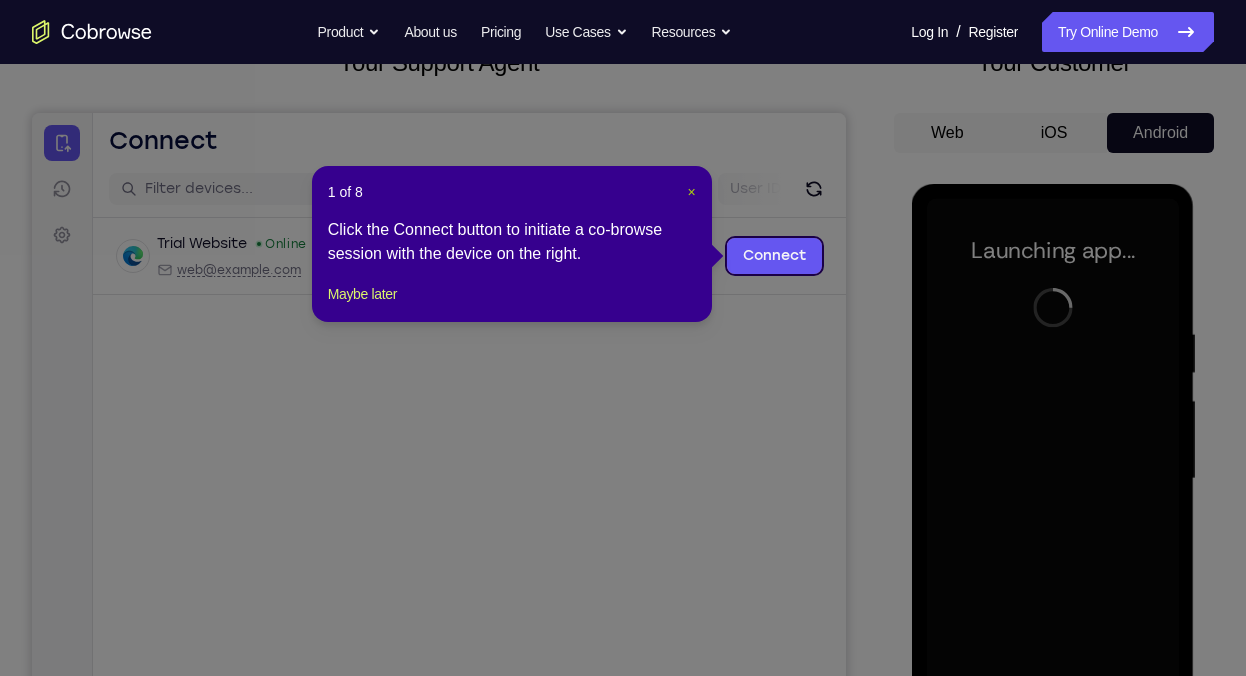 click on "×" at bounding box center (692, 192) 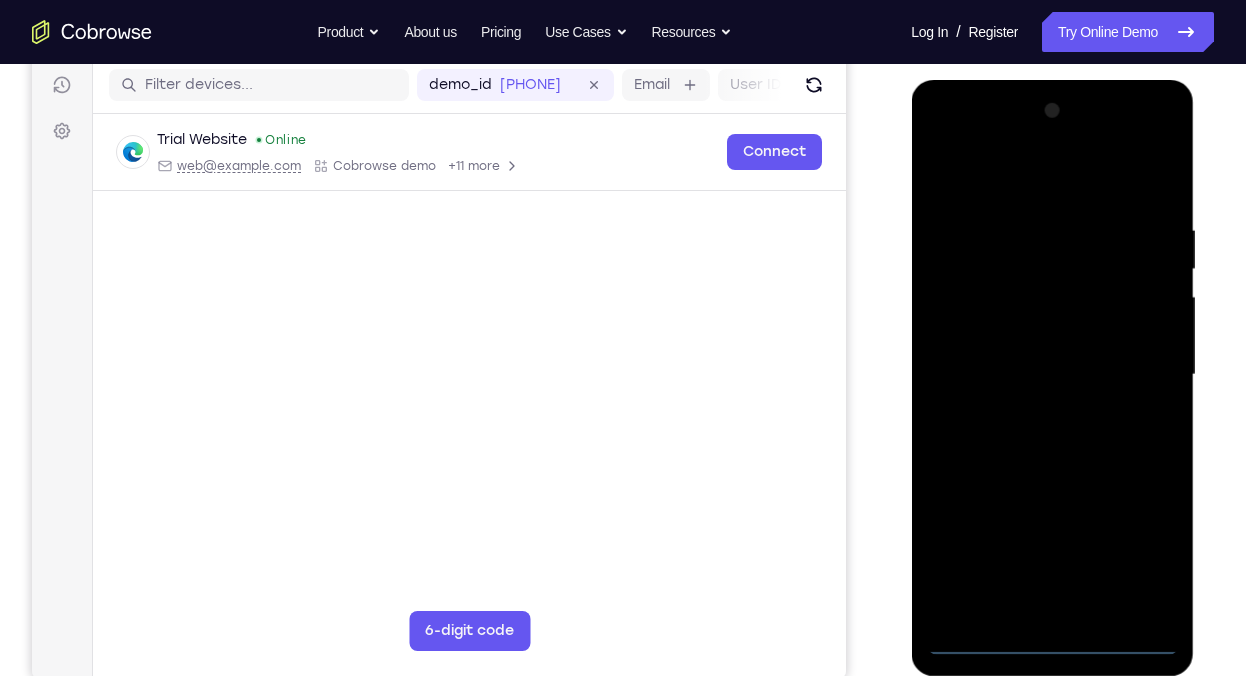 scroll, scrollTop: 252, scrollLeft: 0, axis: vertical 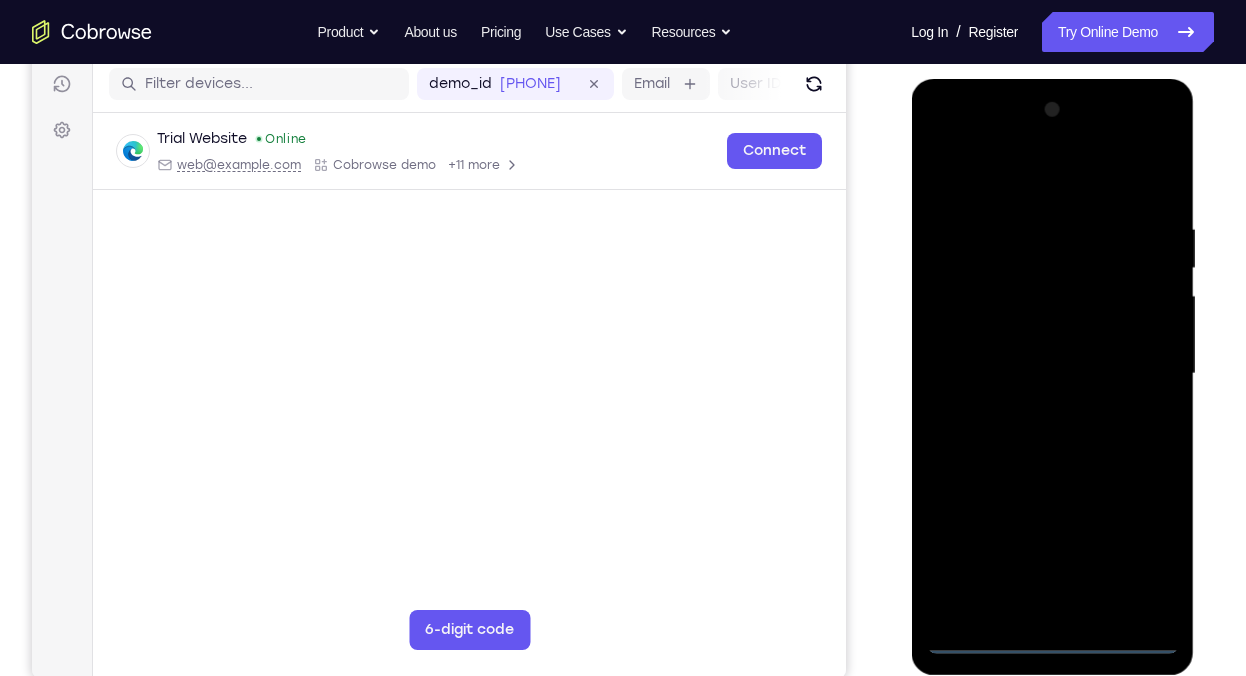 click at bounding box center [1052, 374] 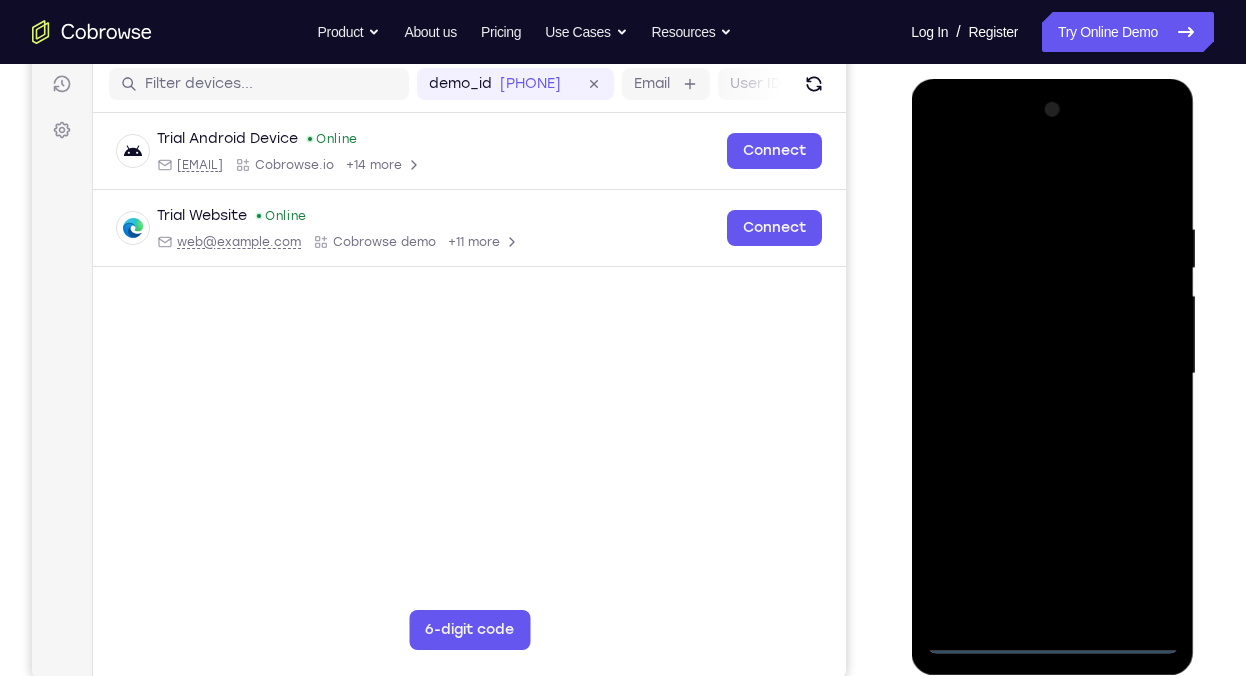 click at bounding box center [1052, 374] 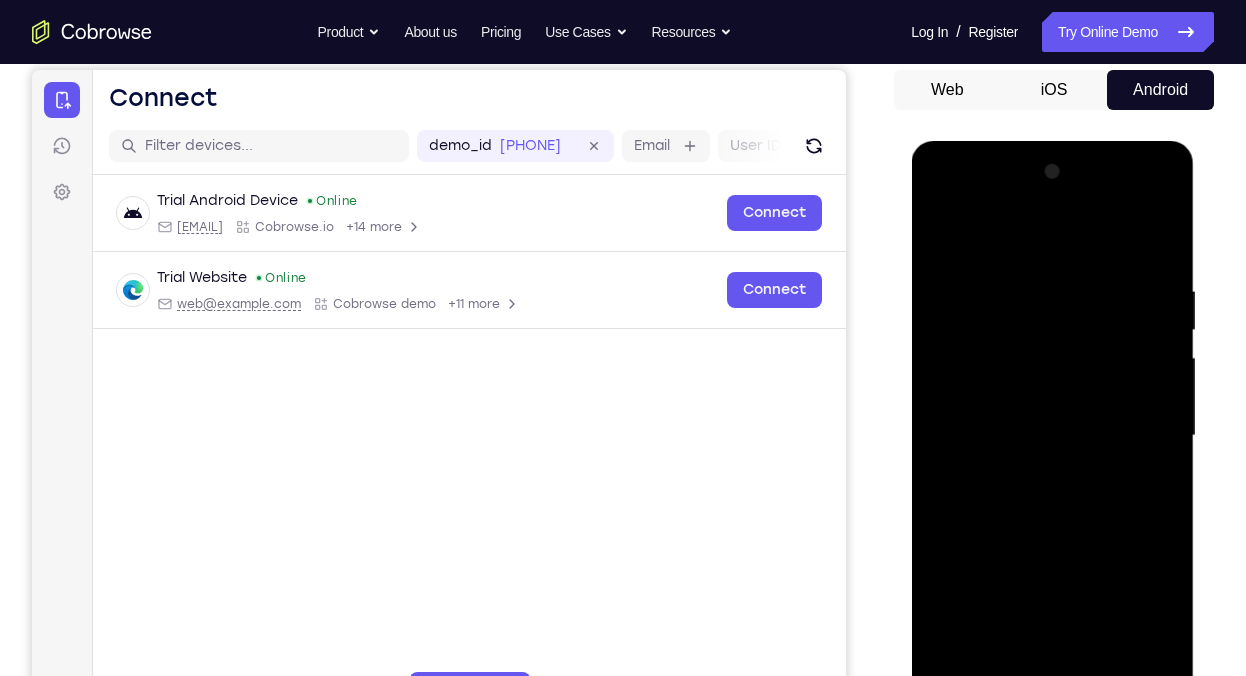 scroll, scrollTop: 271, scrollLeft: 0, axis: vertical 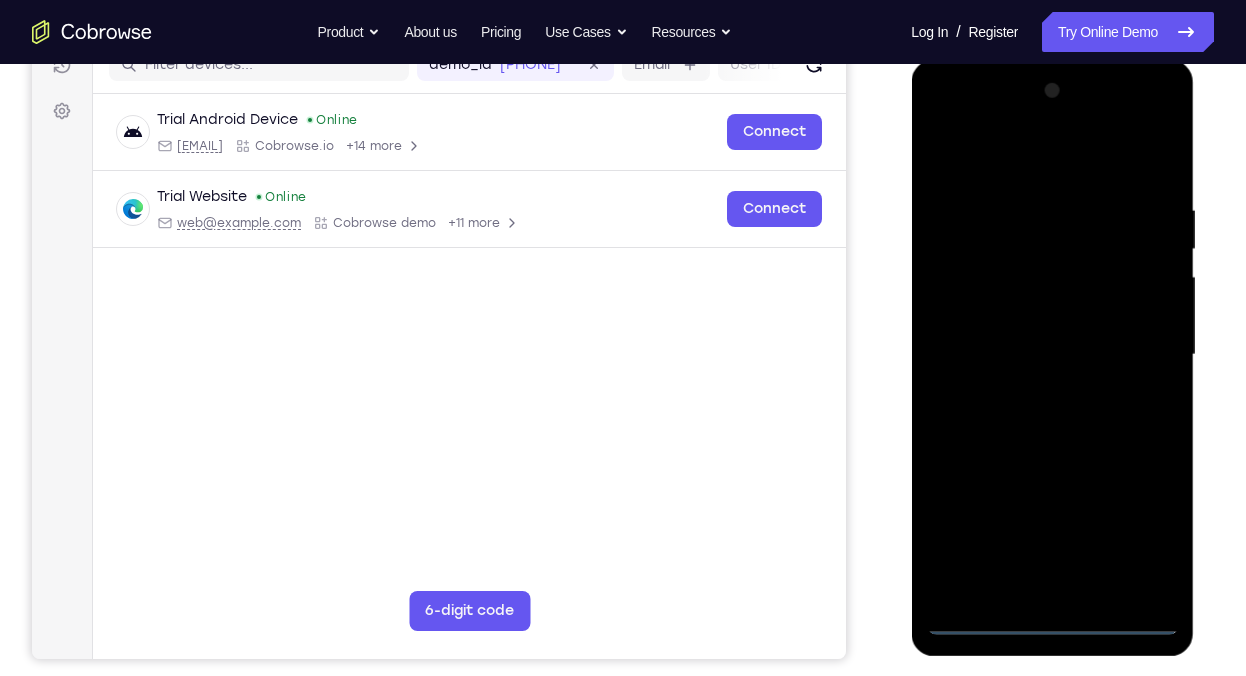 click at bounding box center [1052, 355] 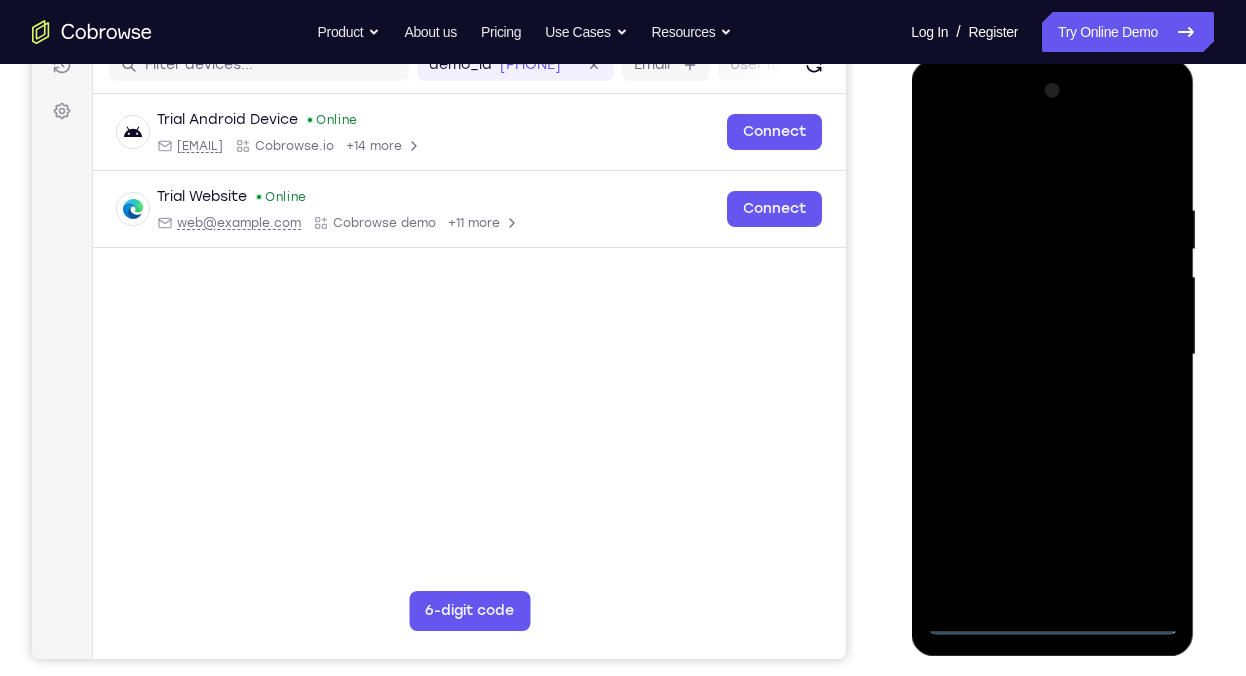 click at bounding box center [1052, 355] 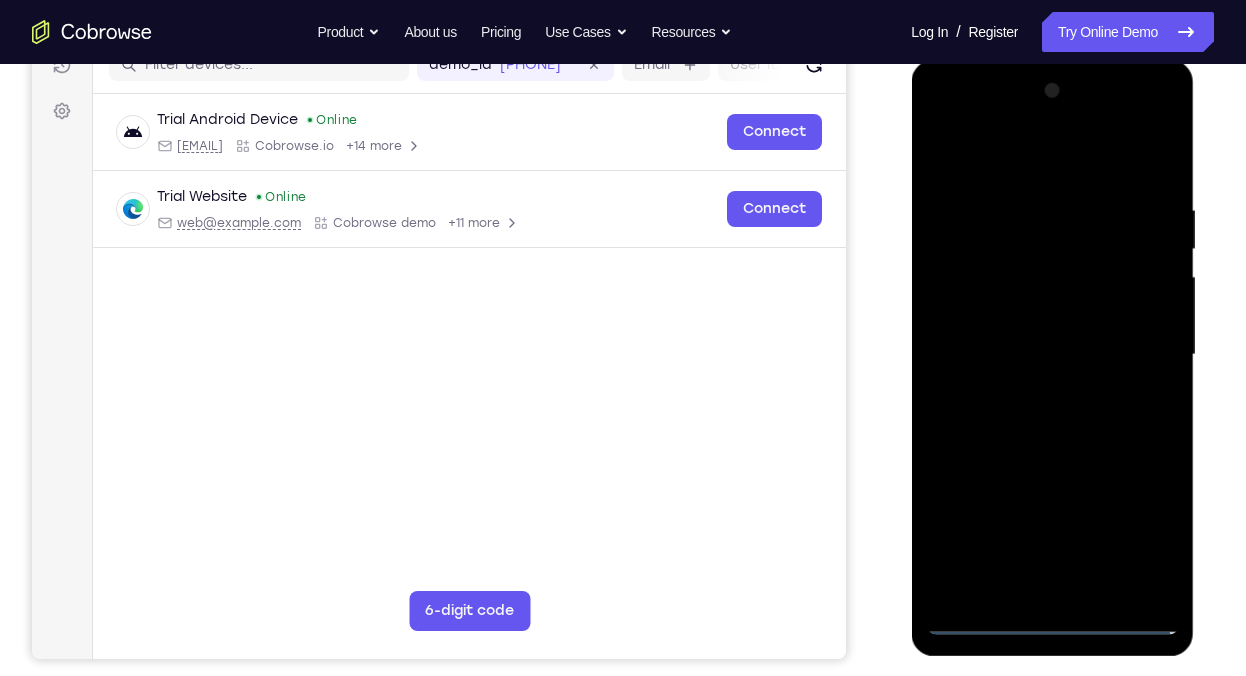 click at bounding box center [1052, 355] 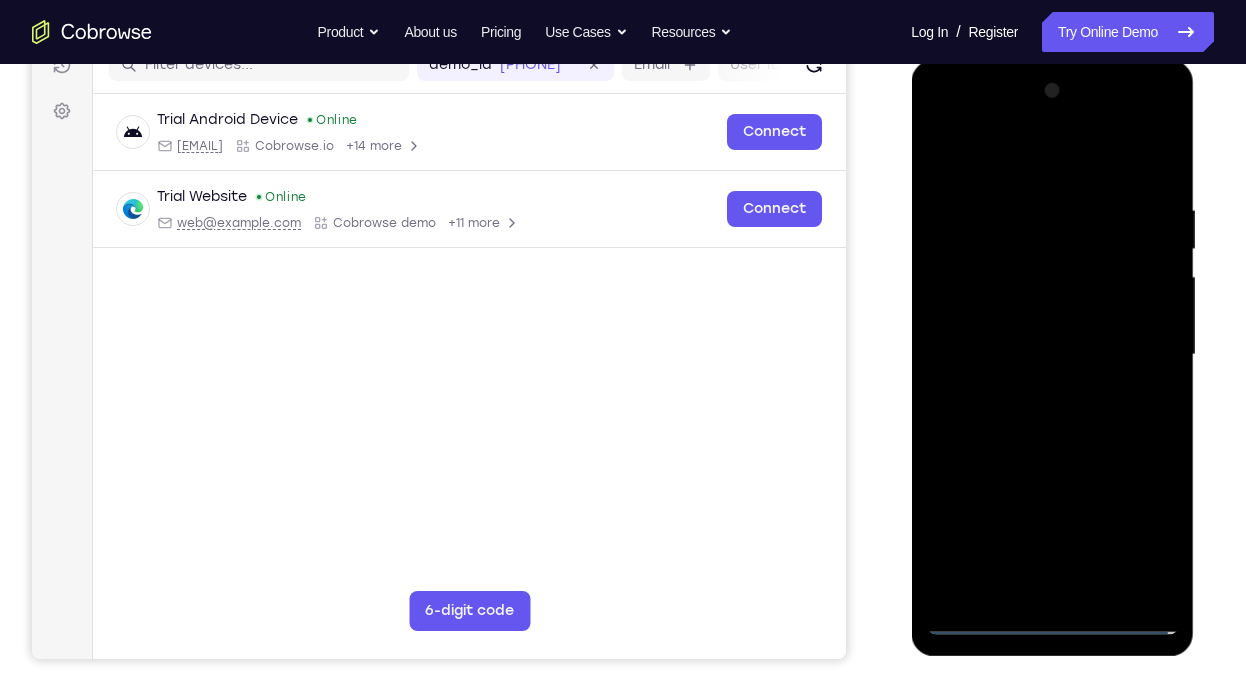 click at bounding box center [1052, 355] 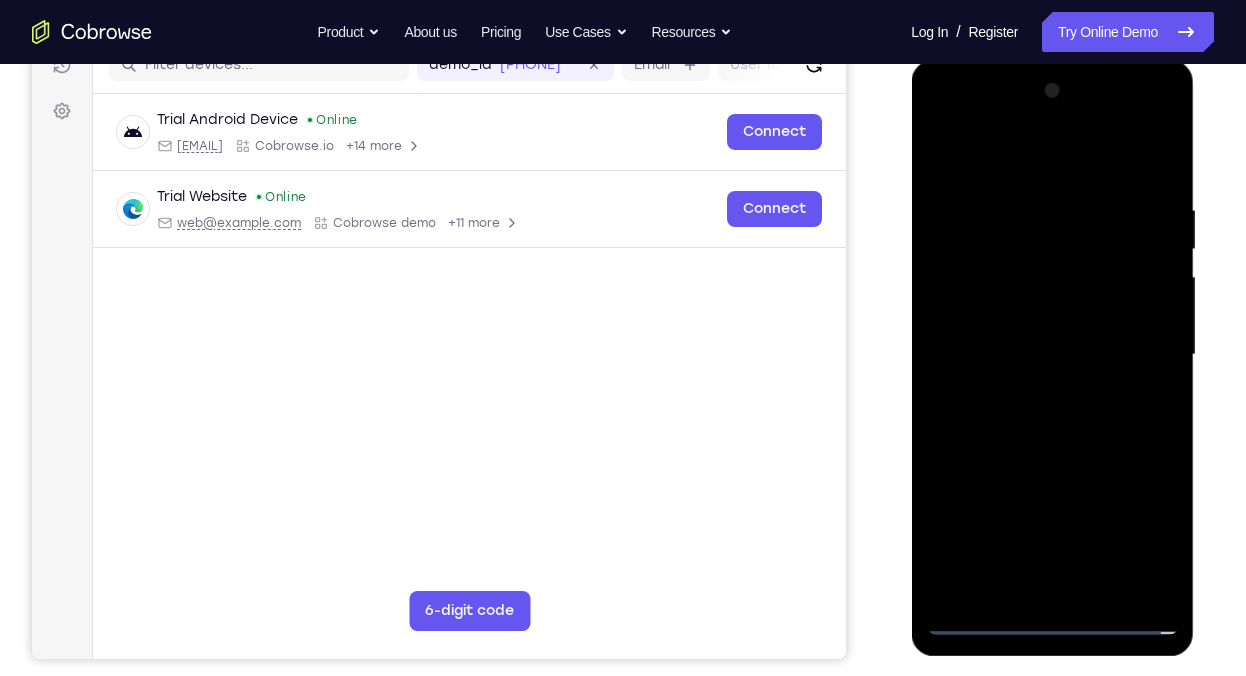 click at bounding box center (1052, 355) 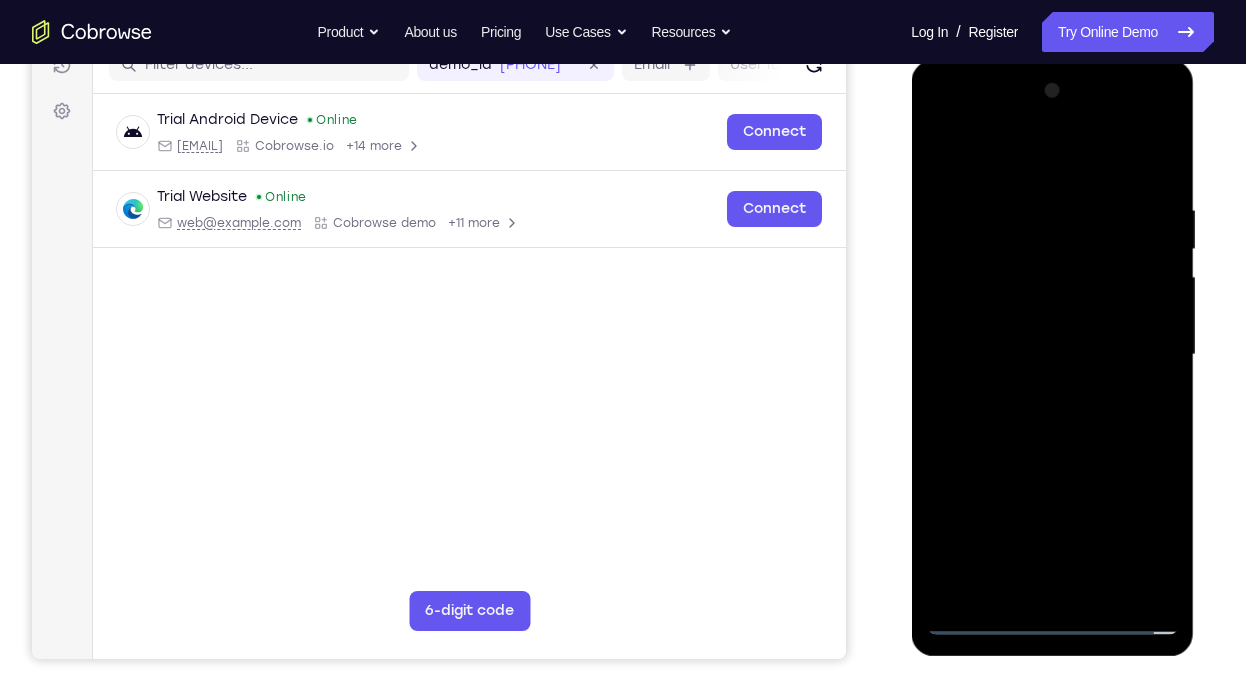 click at bounding box center [1052, 355] 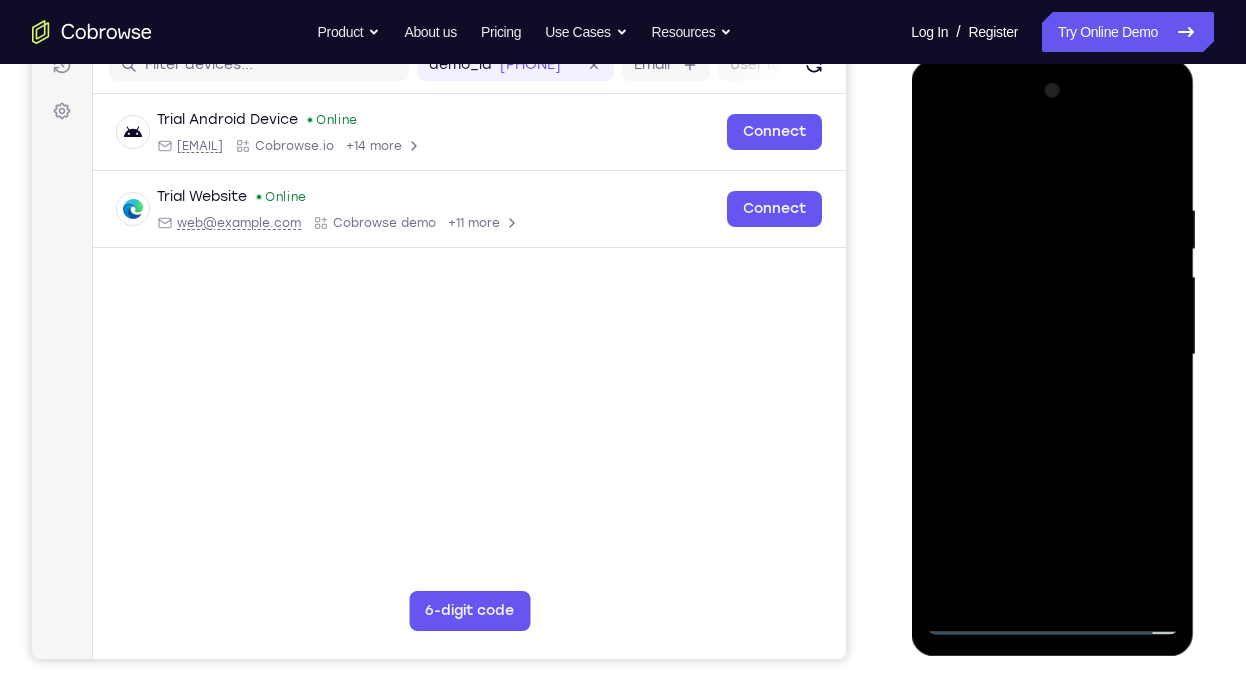 click at bounding box center [1052, 355] 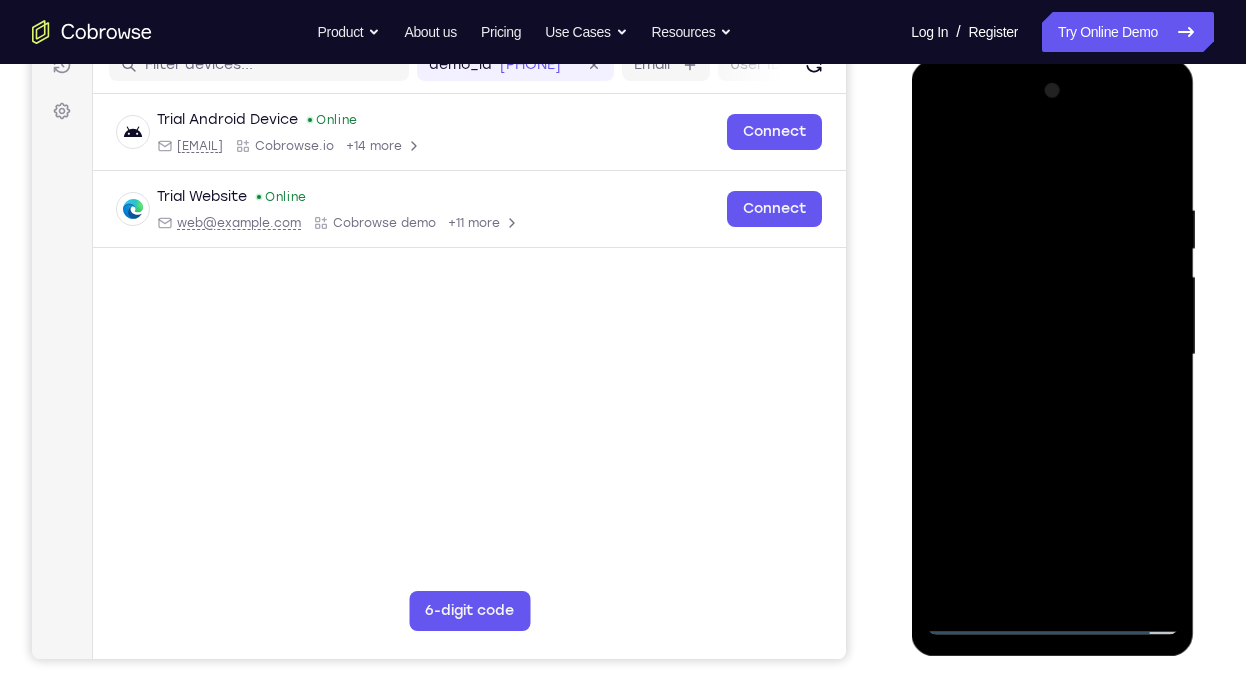 click at bounding box center [1052, 355] 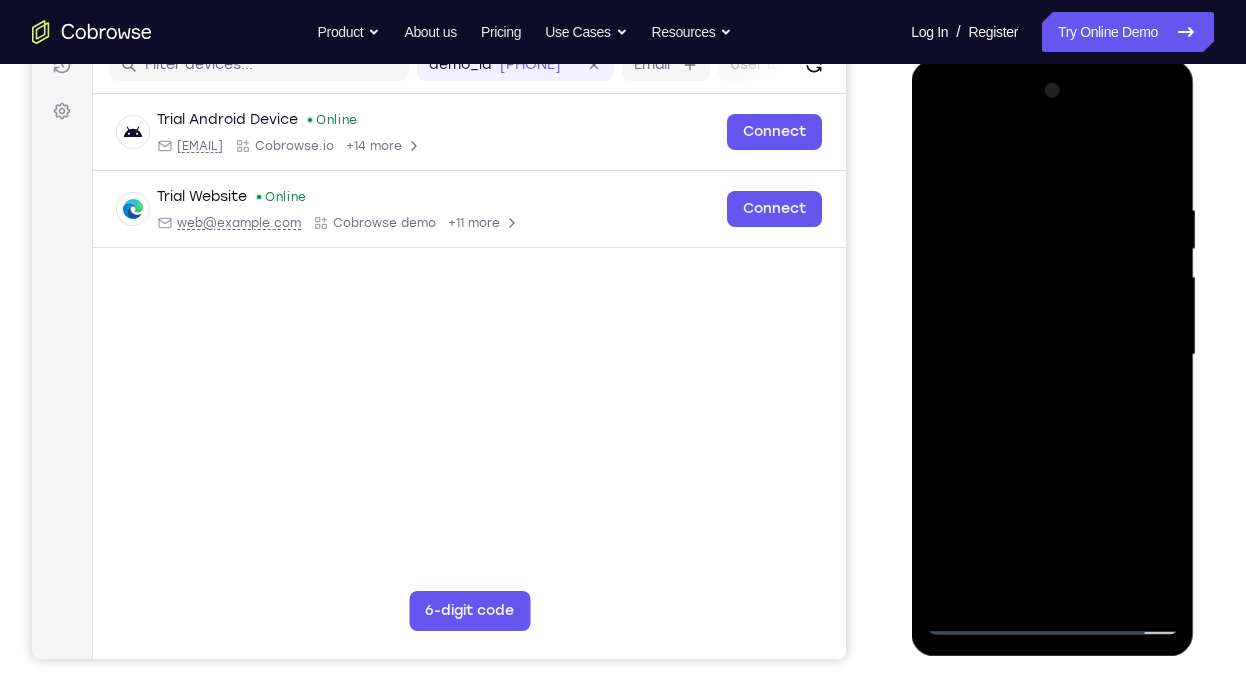 click at bounding box center (1052, 355) 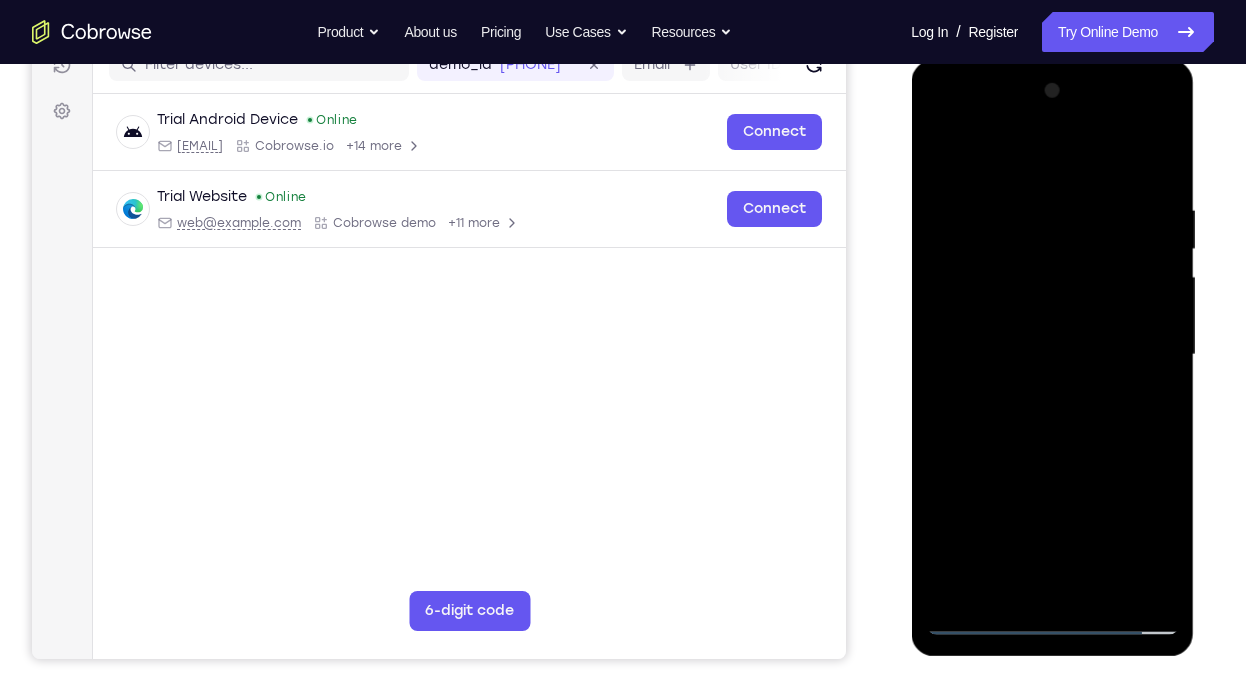 click at bounding box center [1052, 355] 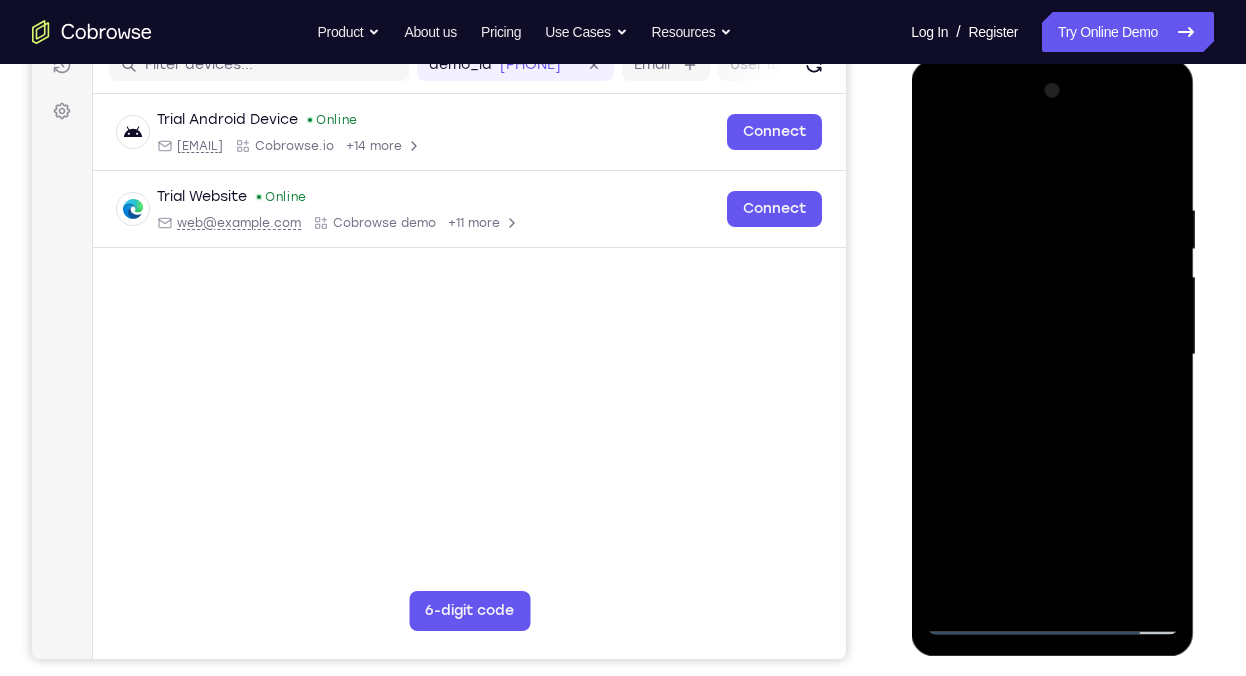 click at bounding box center [1052, 355] 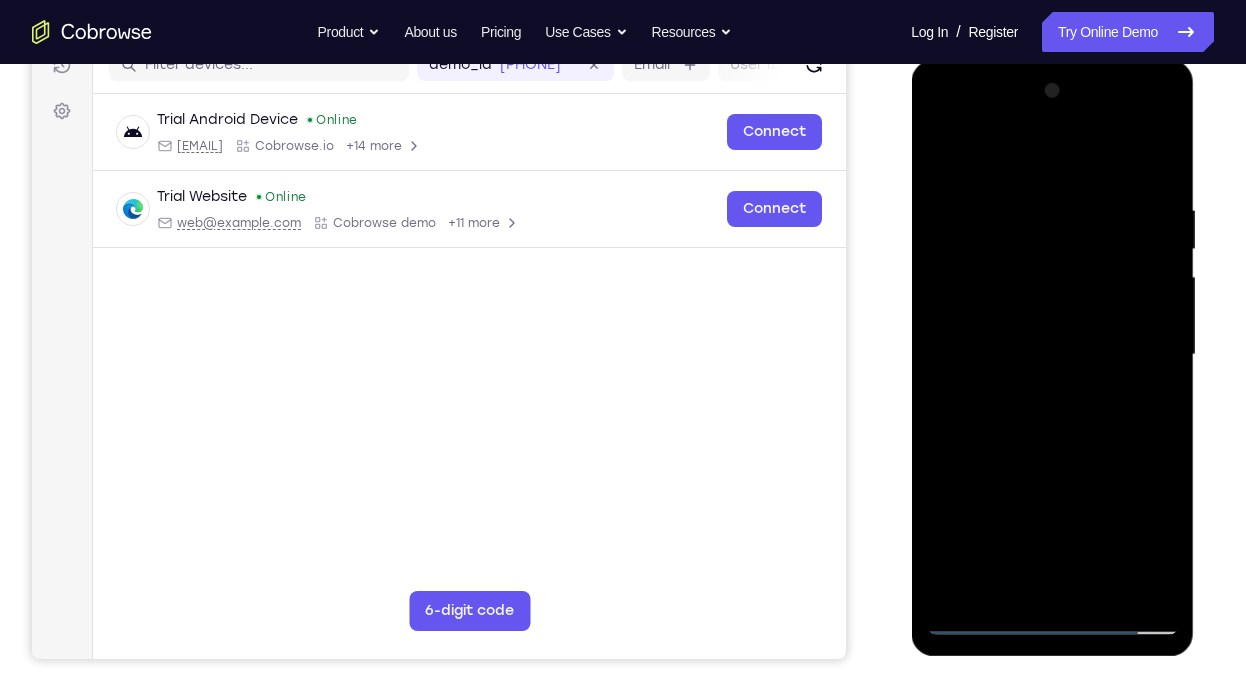 click at bounding box center [1052, 355] 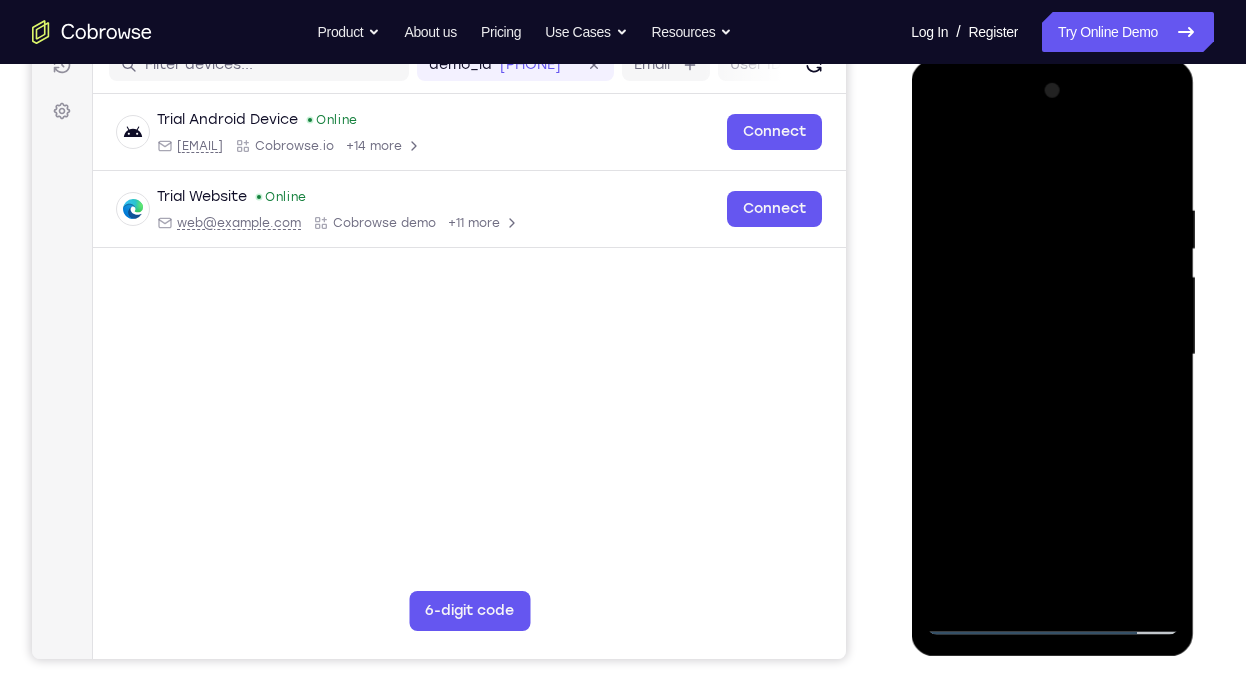 click at bounding box center (1052, 355) 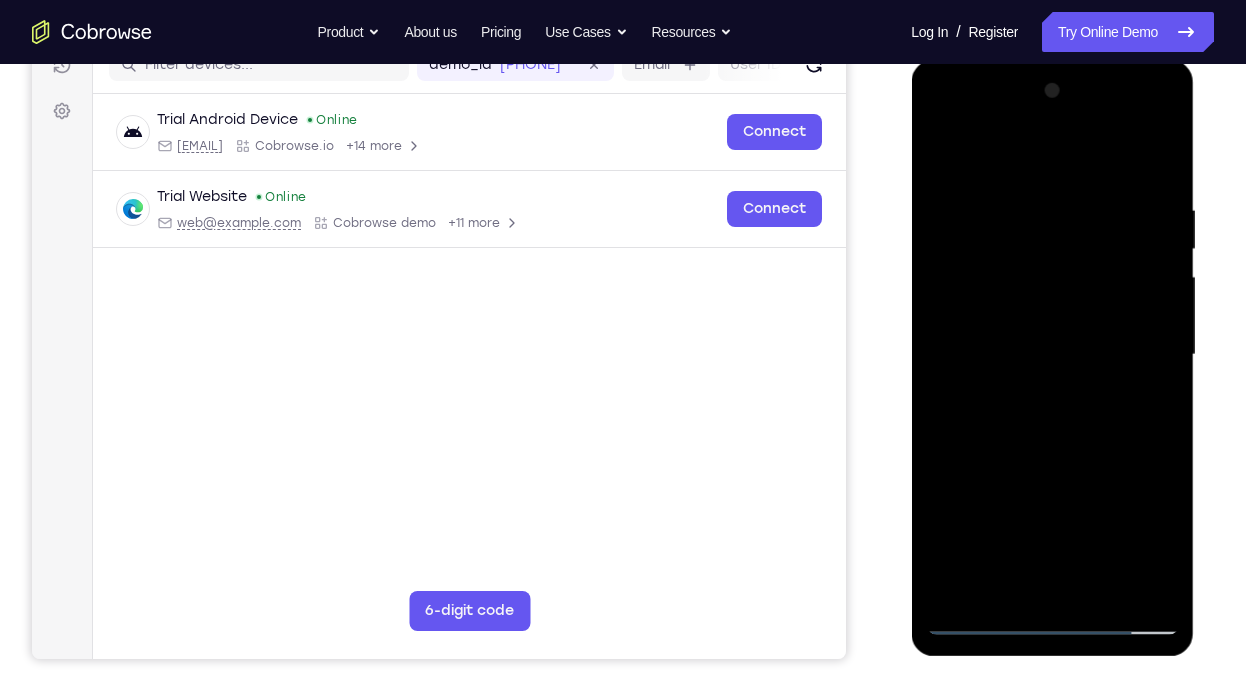 click at bounding box center [1052, 355] 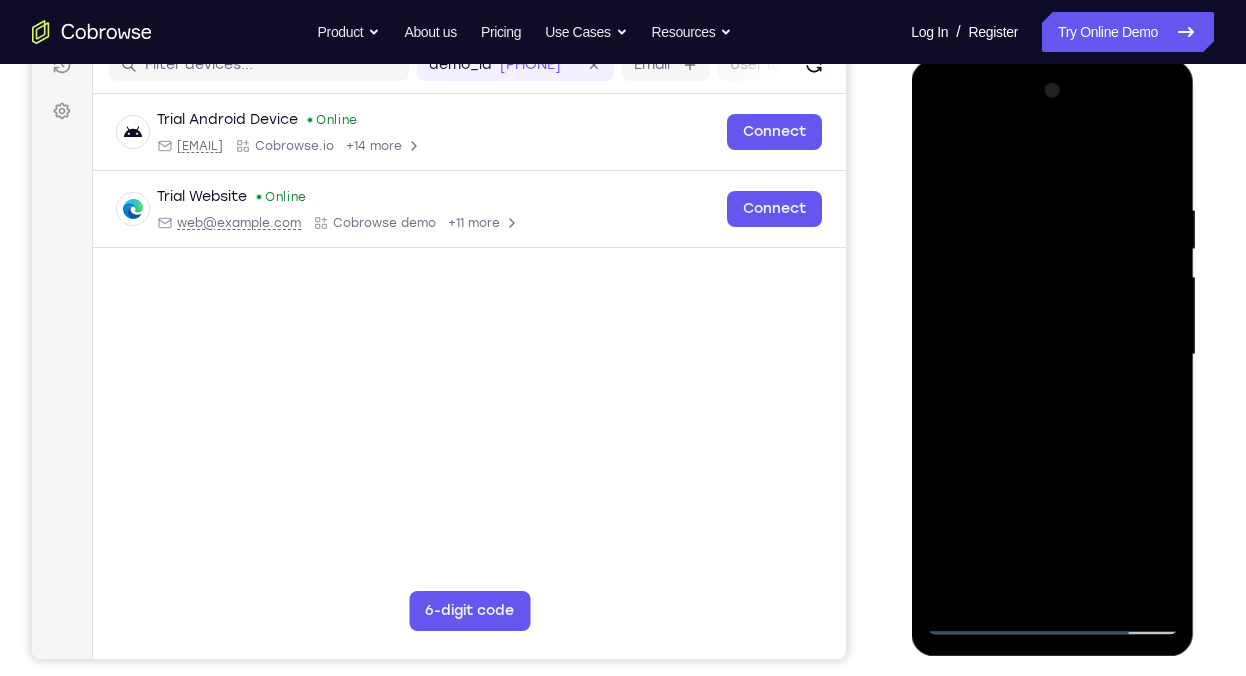 click at bounding box center [1052, 355] 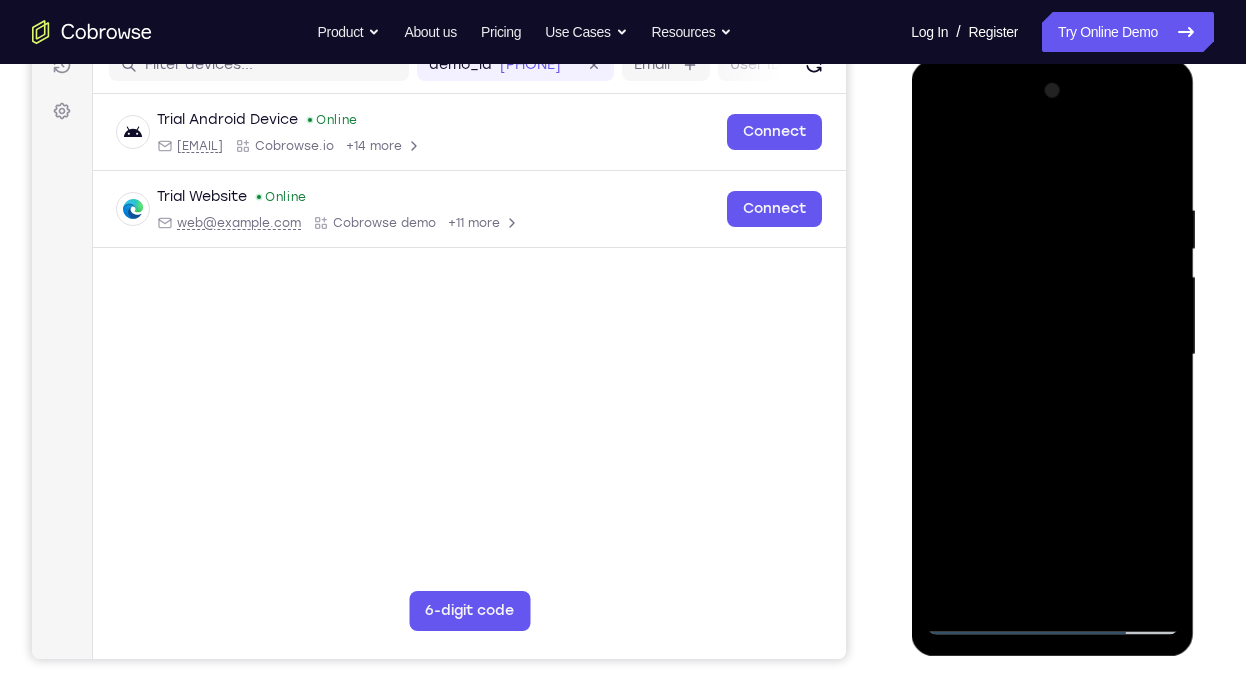 click at bounding box center [1052, 355] 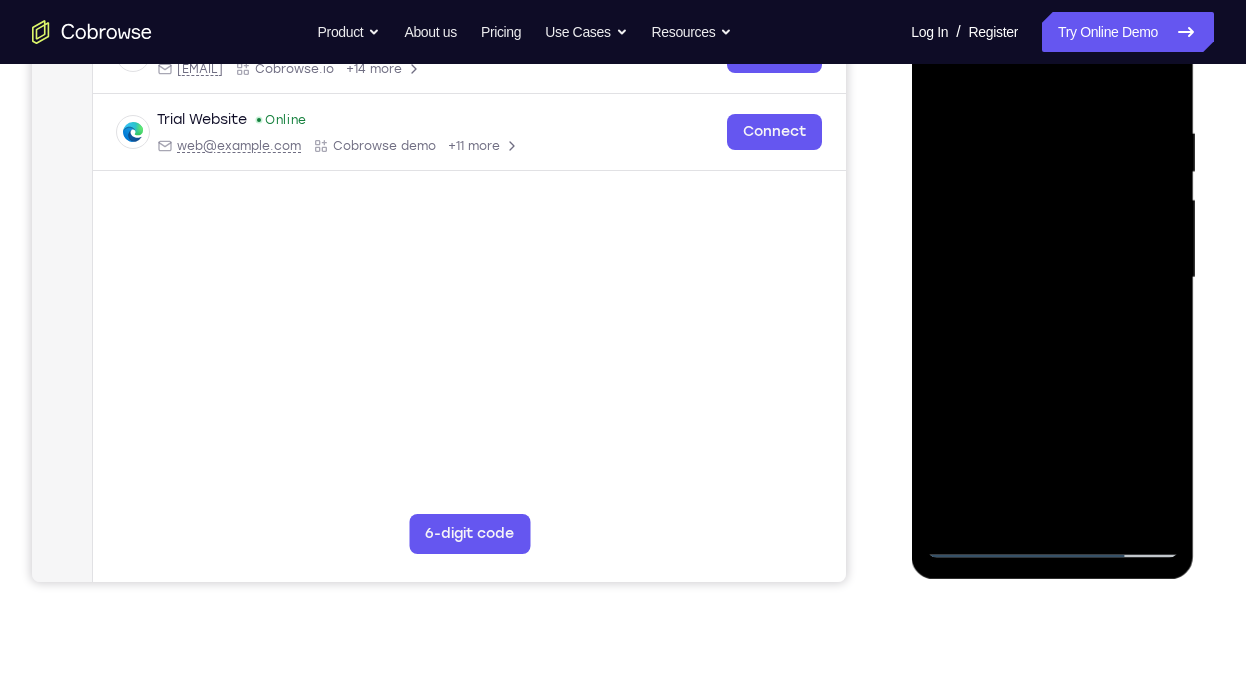scroll, scrollTop: 355, scrollLeft: 0, axis: vertical 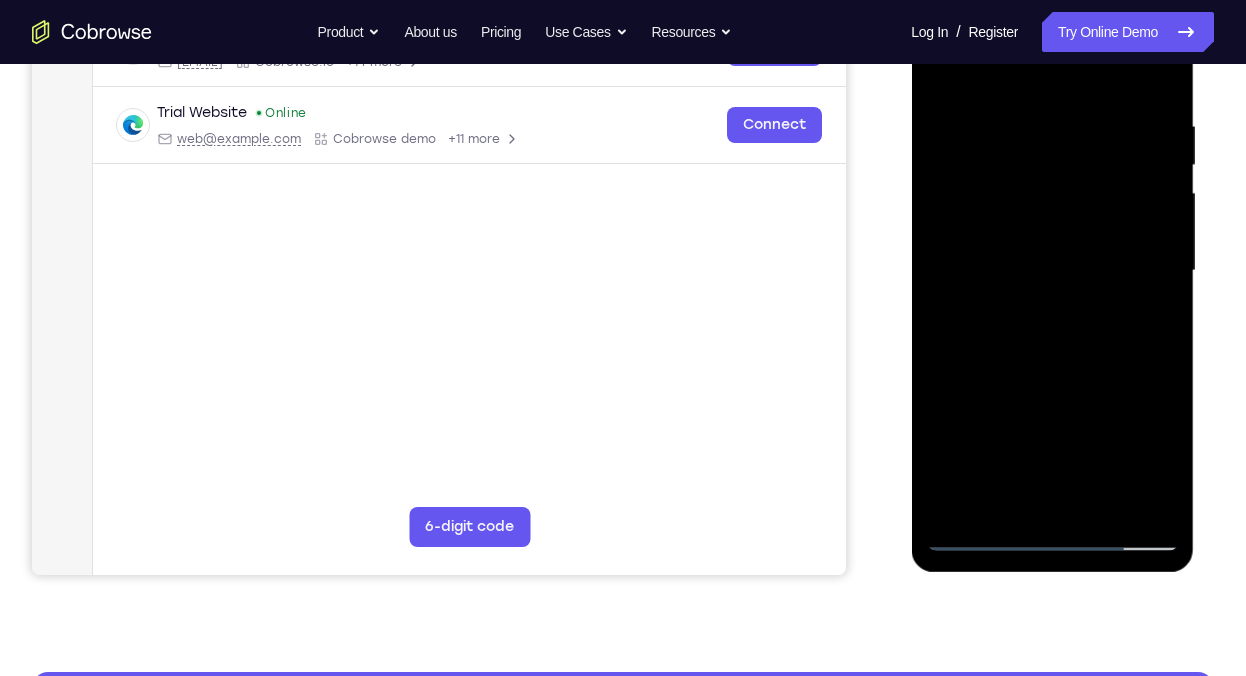 click at bounding box center (1052, 271) 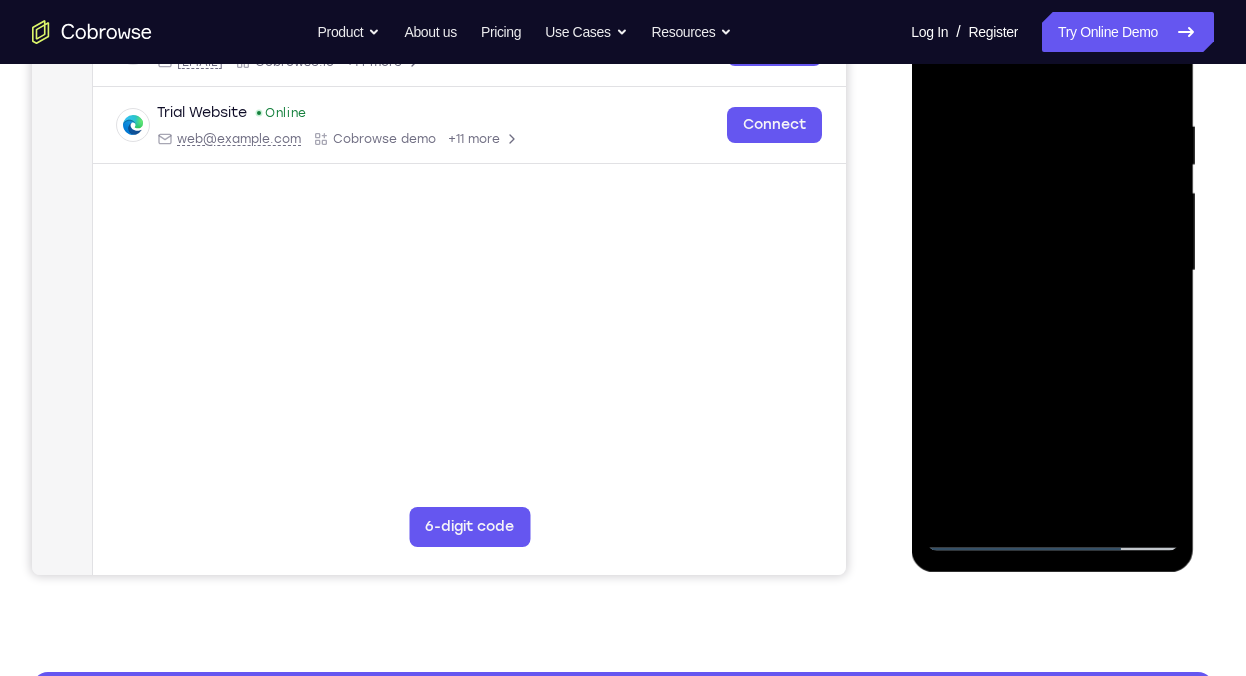 click at bounding box center [1052, 271] 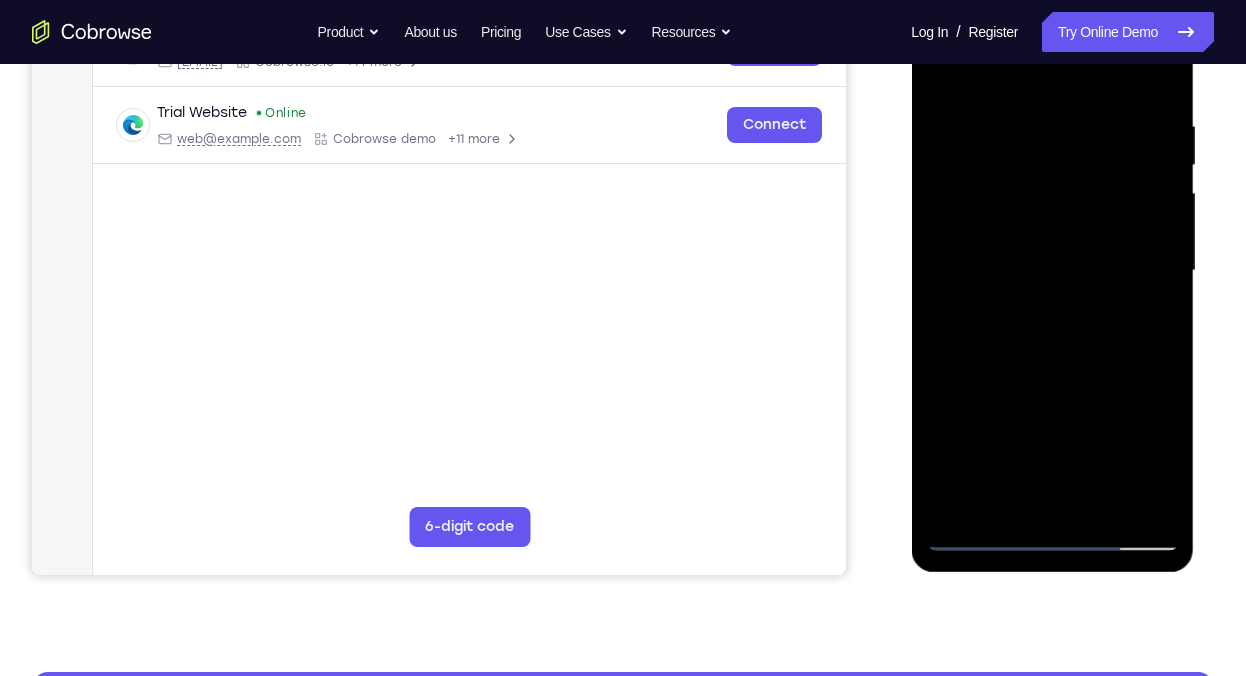 click at bounding box center (1052, 271) 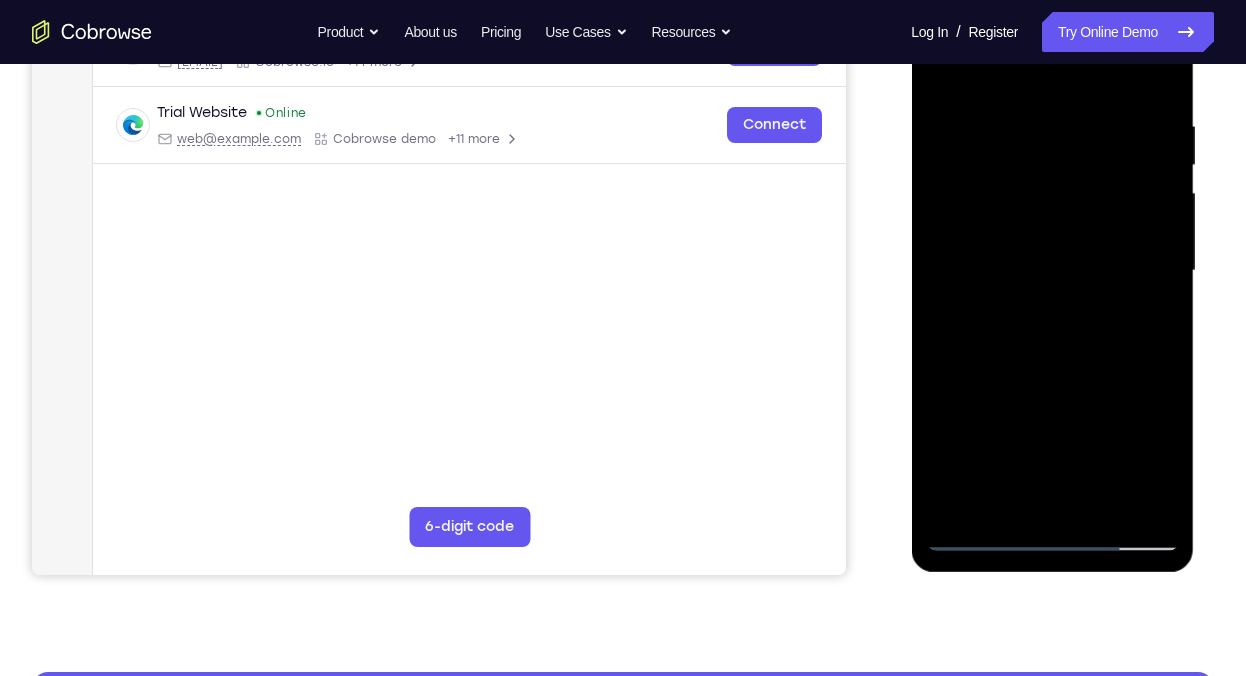 click at bounding box center (1052, 271) 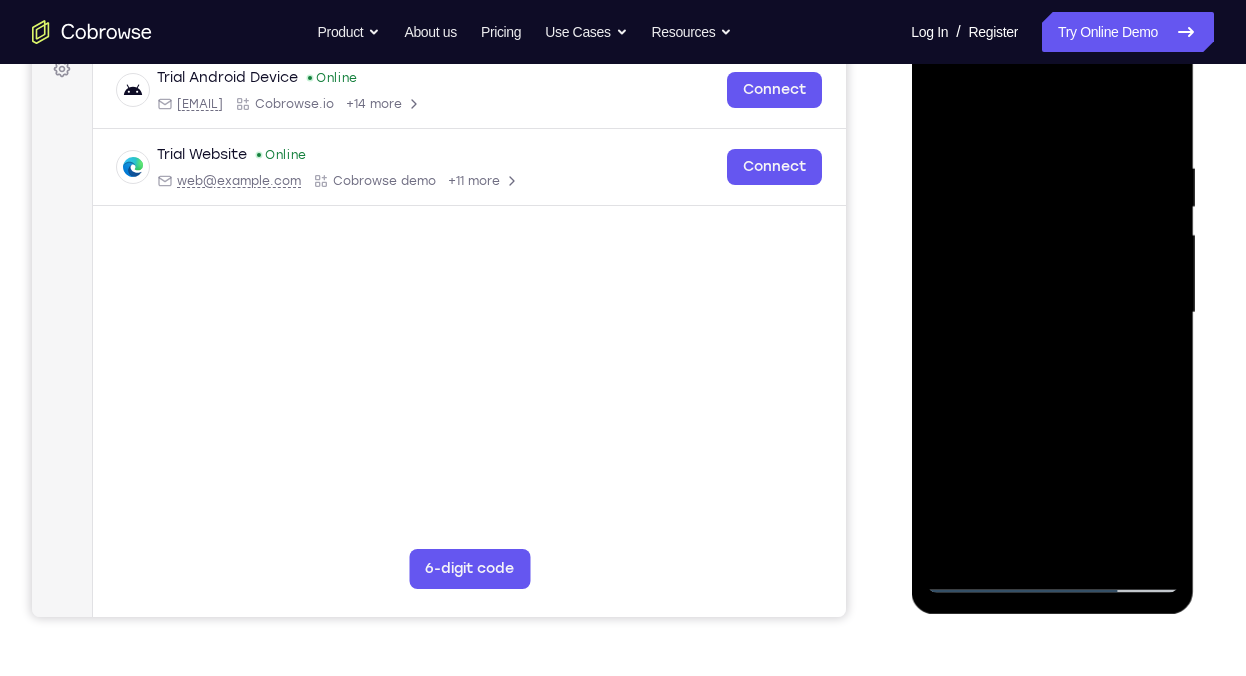 scroll, scrollTop: 312, scrollLeft: 0, axis: vertical 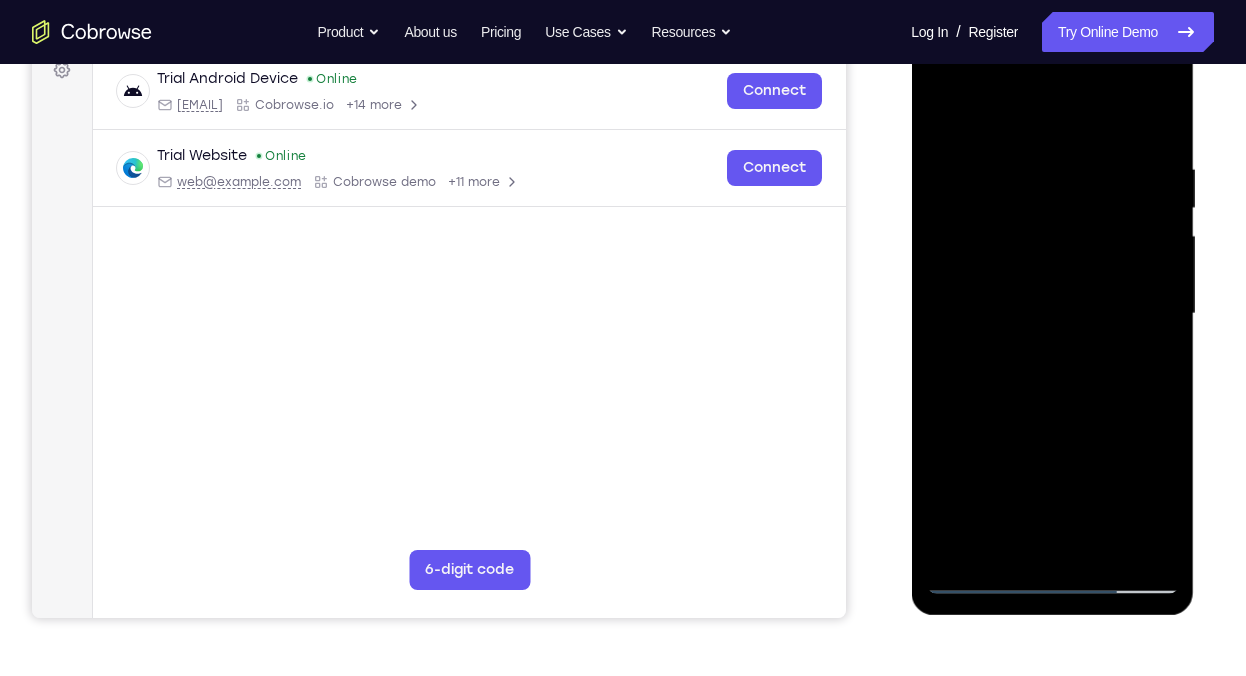 click at bounding box center (1052, 314) 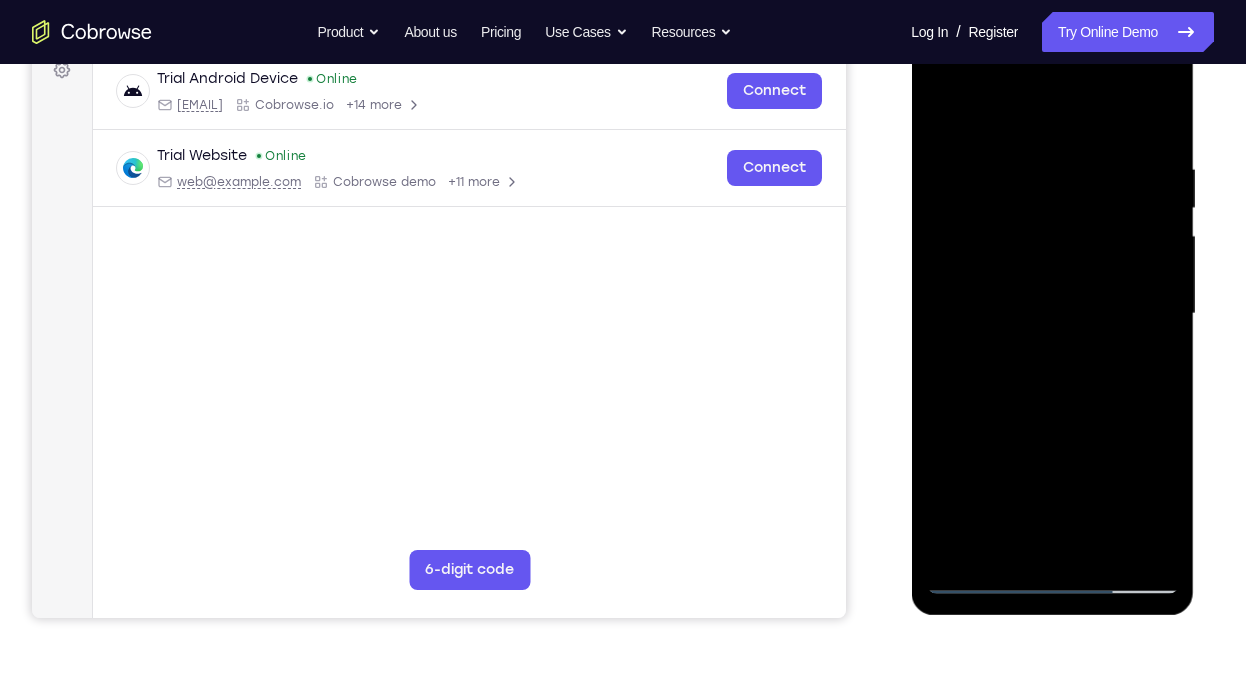 click at bounding box center (1052, 314) 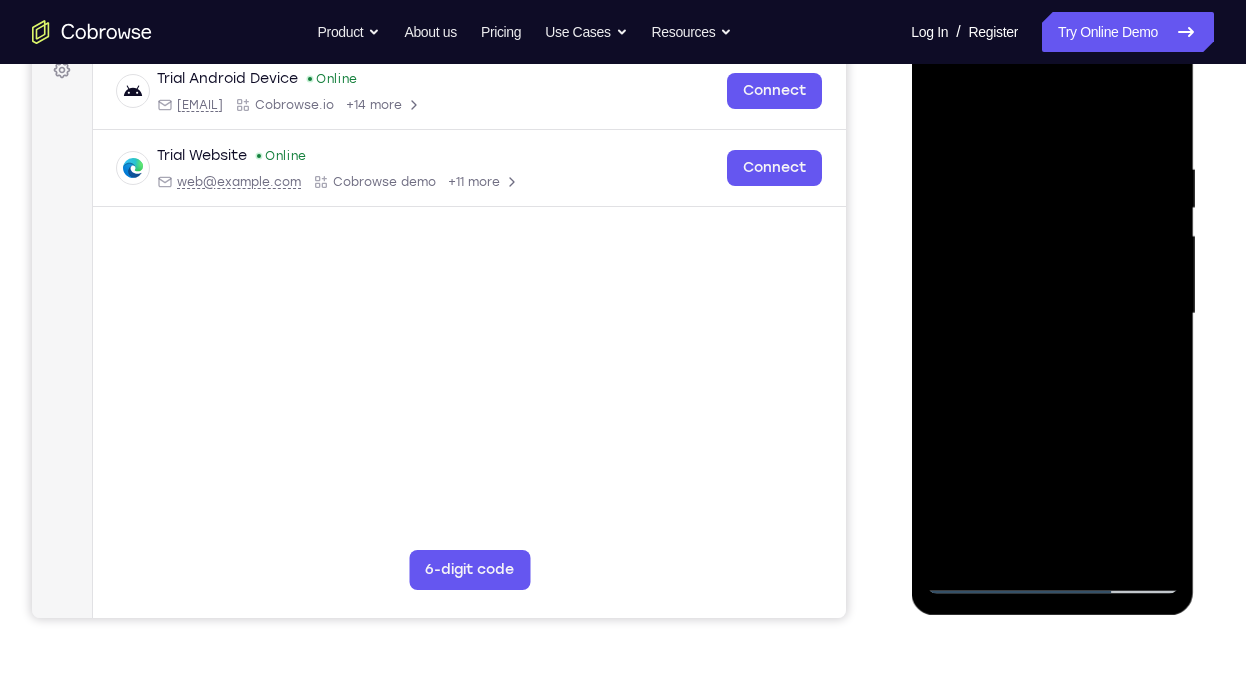 click at bounding box center (1052, 314) 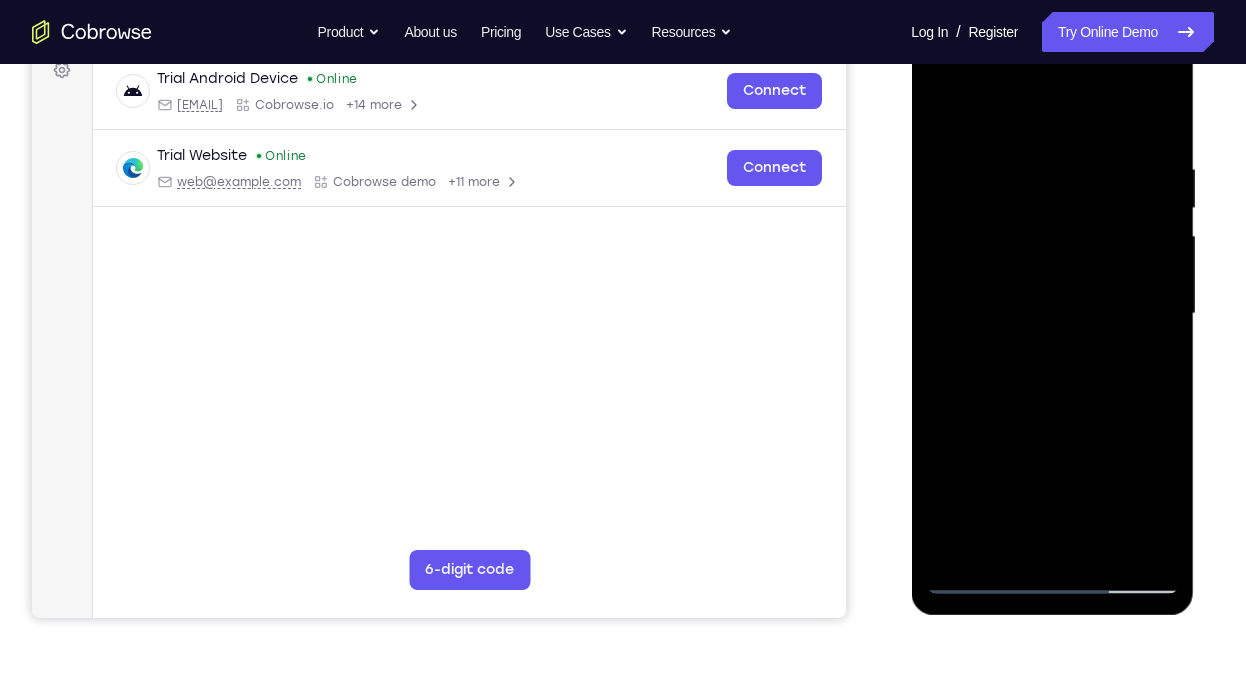 drag, startPoint x: 1041, startPoint y: 344, endPoint x: 979, endPoint y: 113, distance: 239.17567 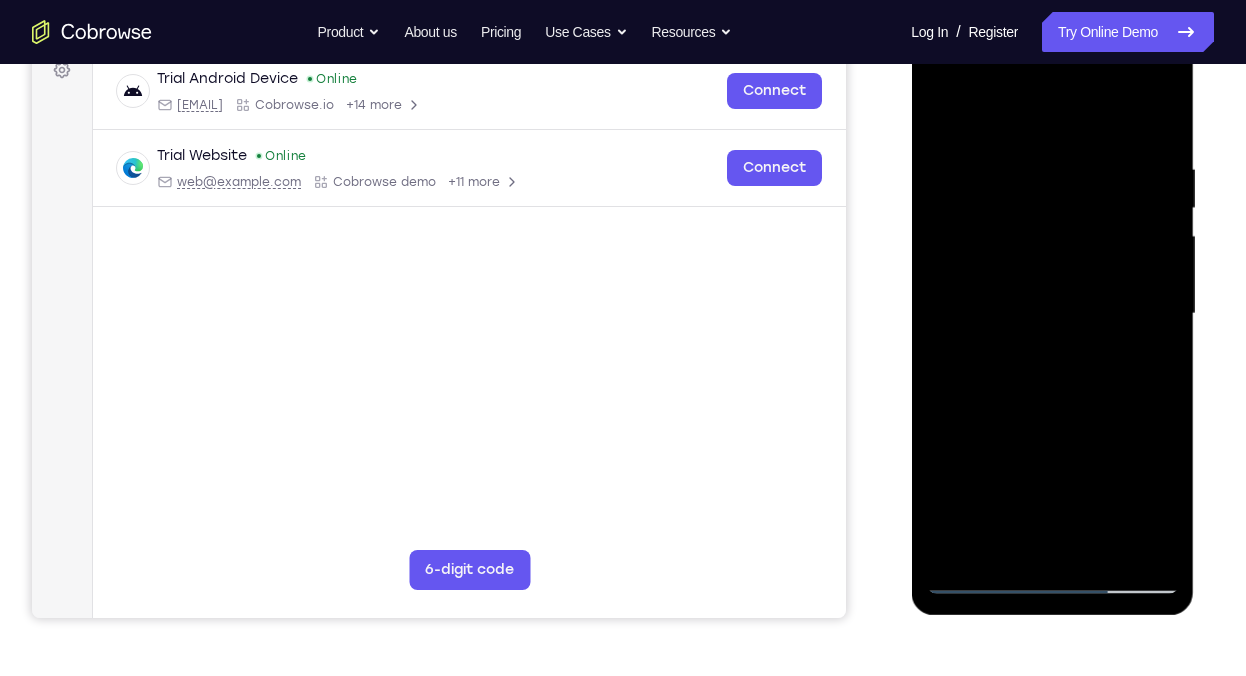 click at bounding box center (1052, 314) 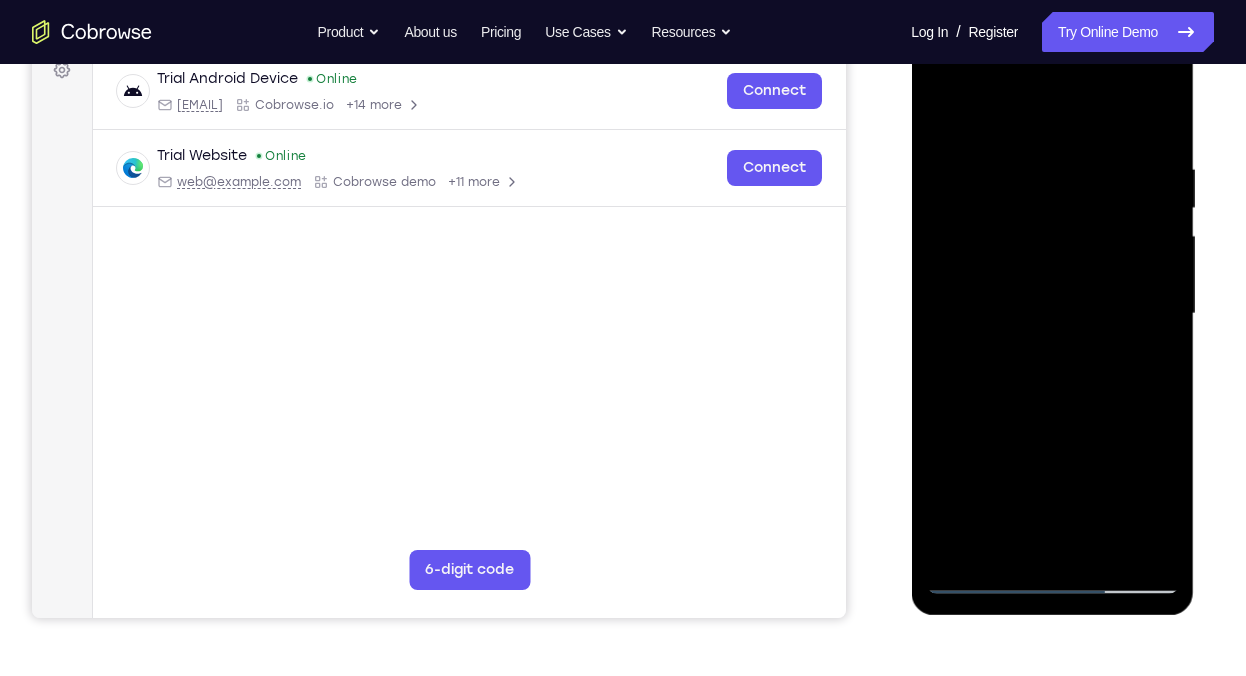 click at bounding box center [1052, 314] 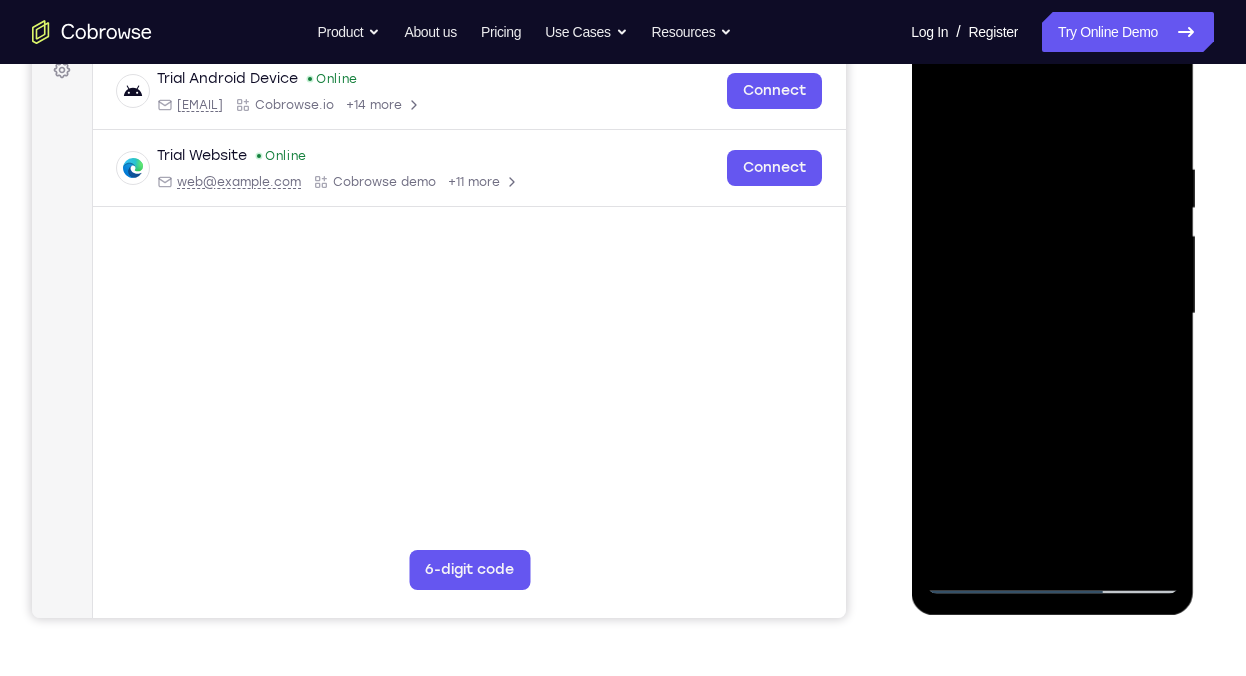 click at bounding box center (1052, 314) 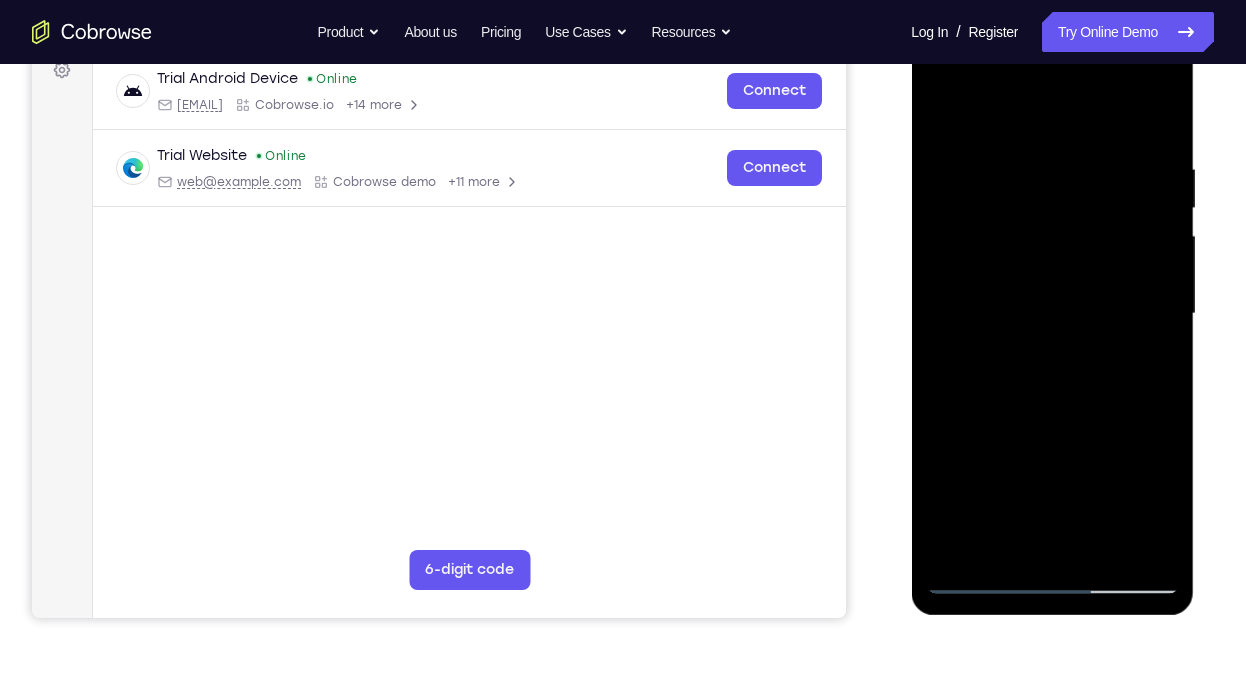 click at bounding box center (1052, 314) 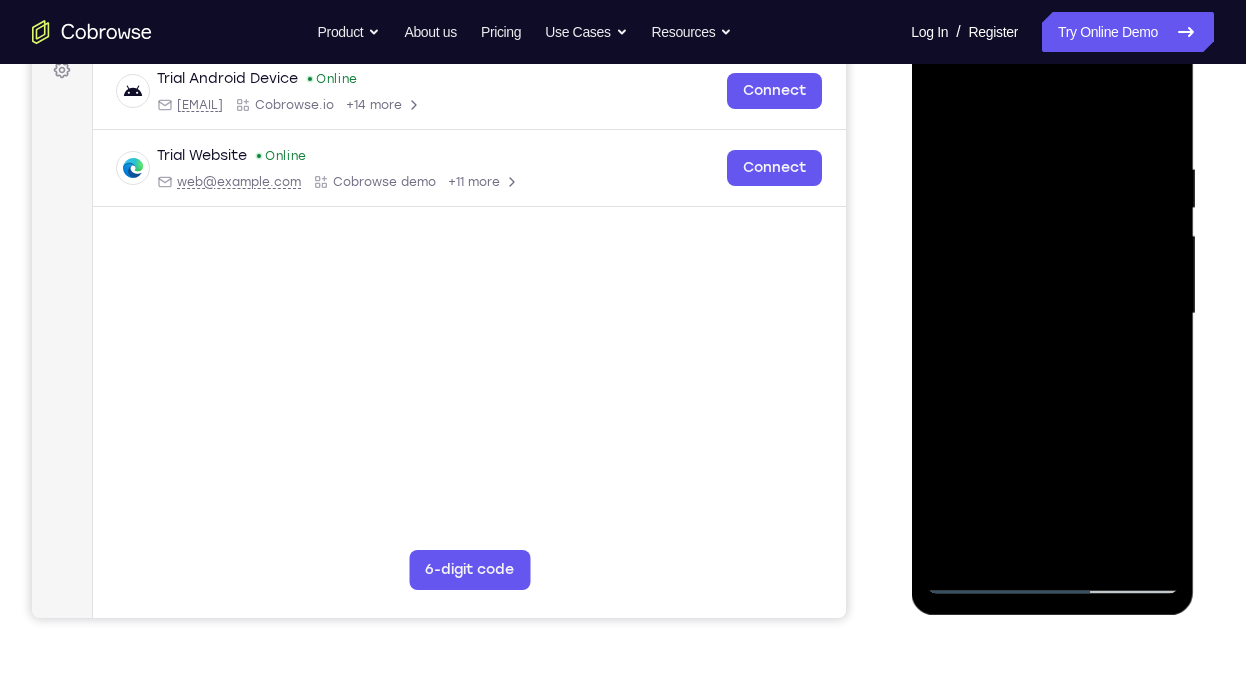 click at bounding box center (1052, 314) 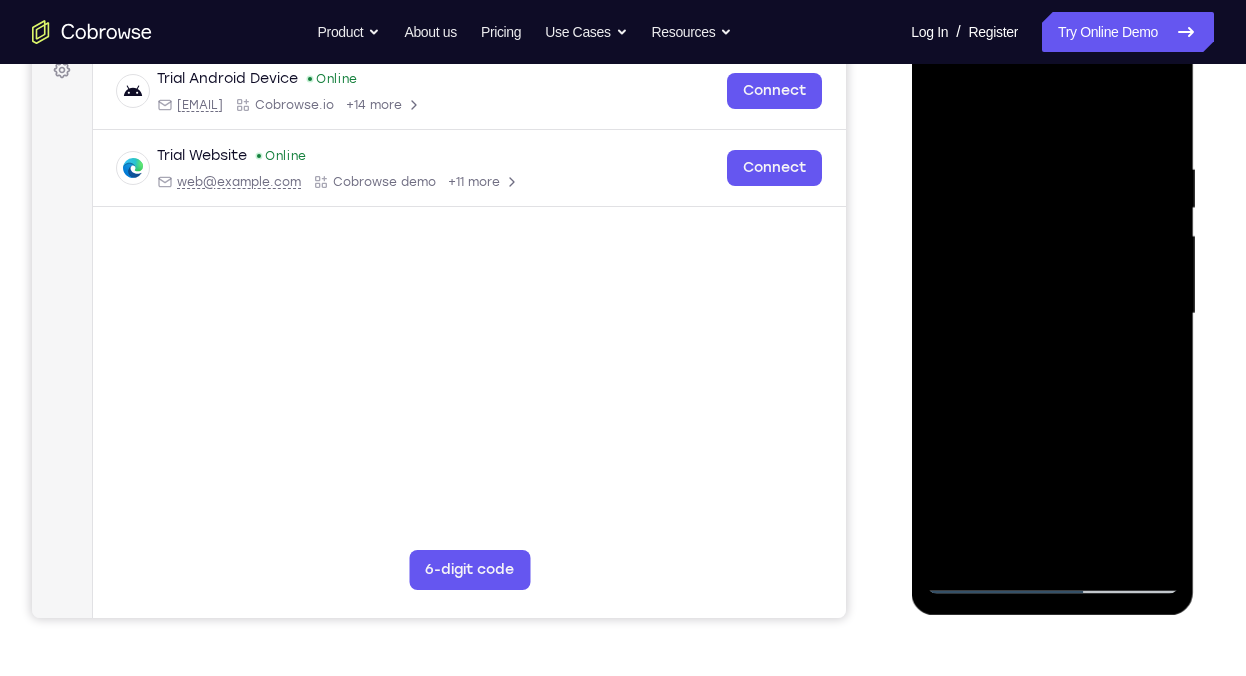 drag, startPoint x: 1087, startPoint y: 493, endPoint x: 1104, endPoint y: 301, distance: 192.75113 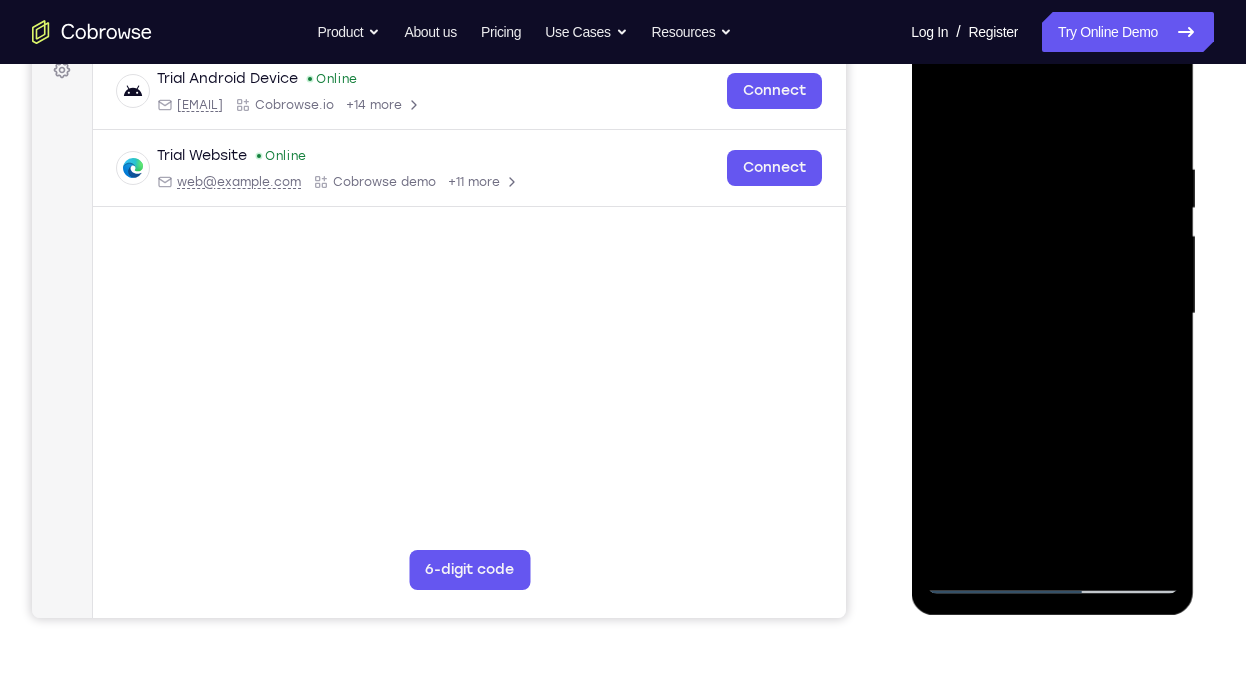 drag, startPoint x: 1086, startPoint y: 430, endPoint x: 1088, endPoint y: 279, distance: 151.01324 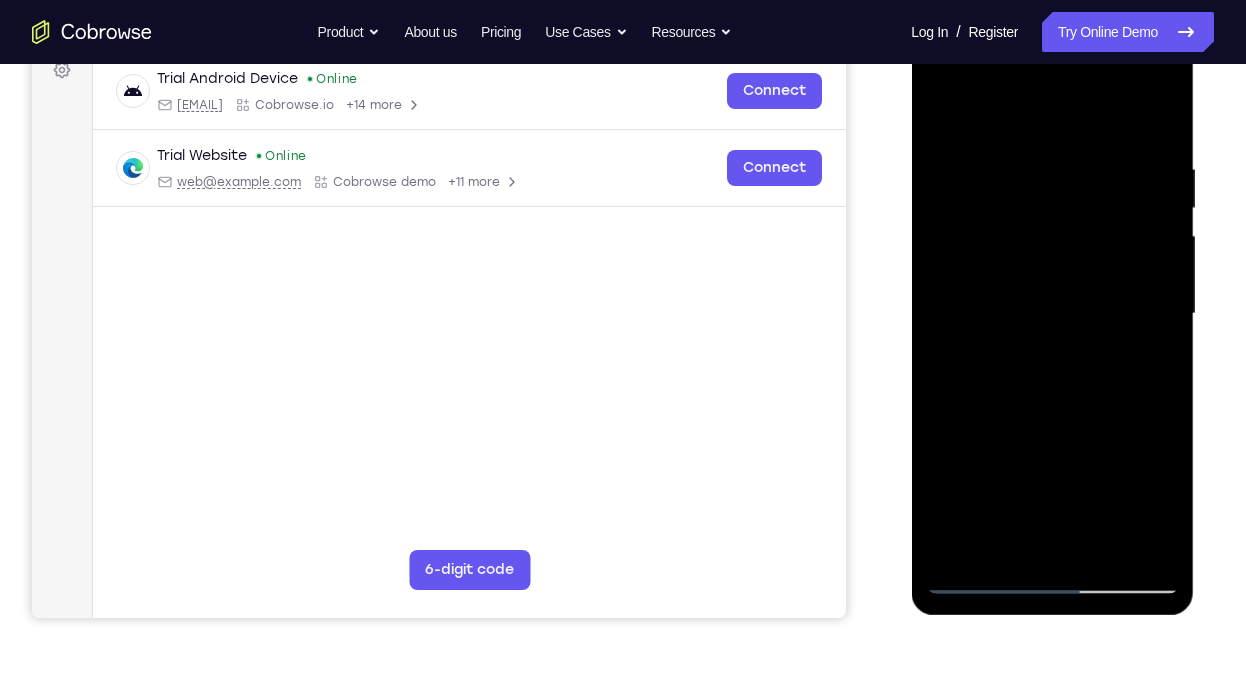 click at bounding box center (1052, 314) 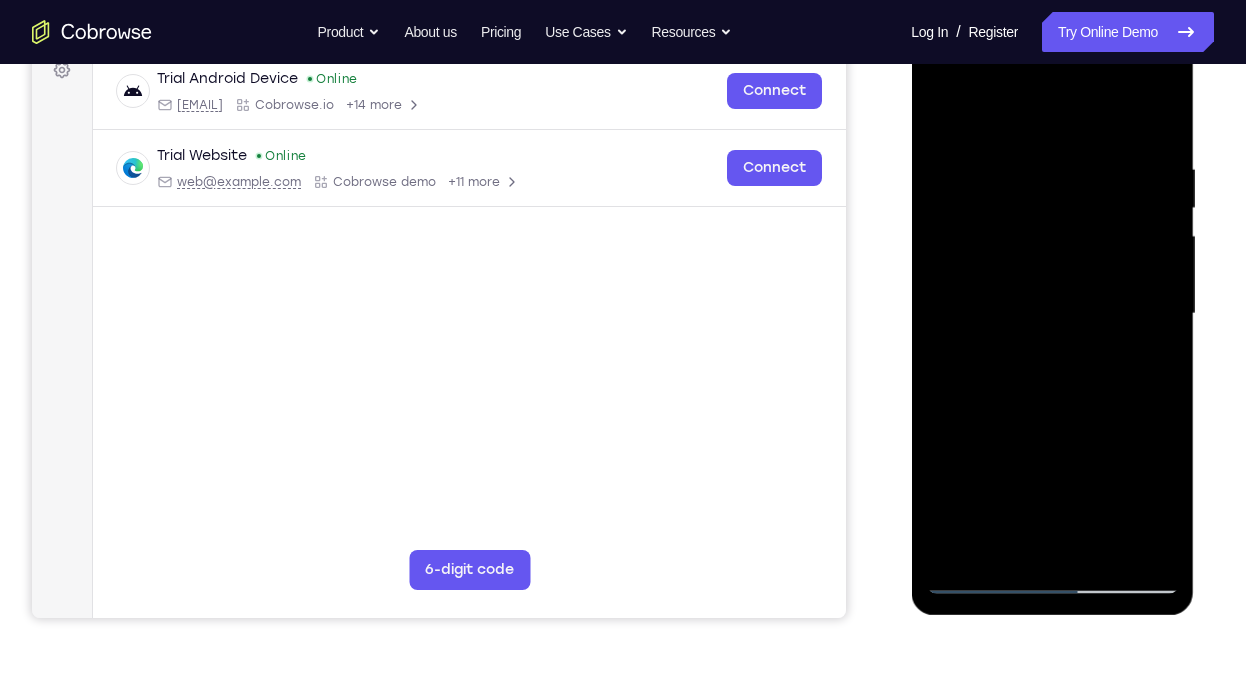 click at bounding box center [1052, 314] 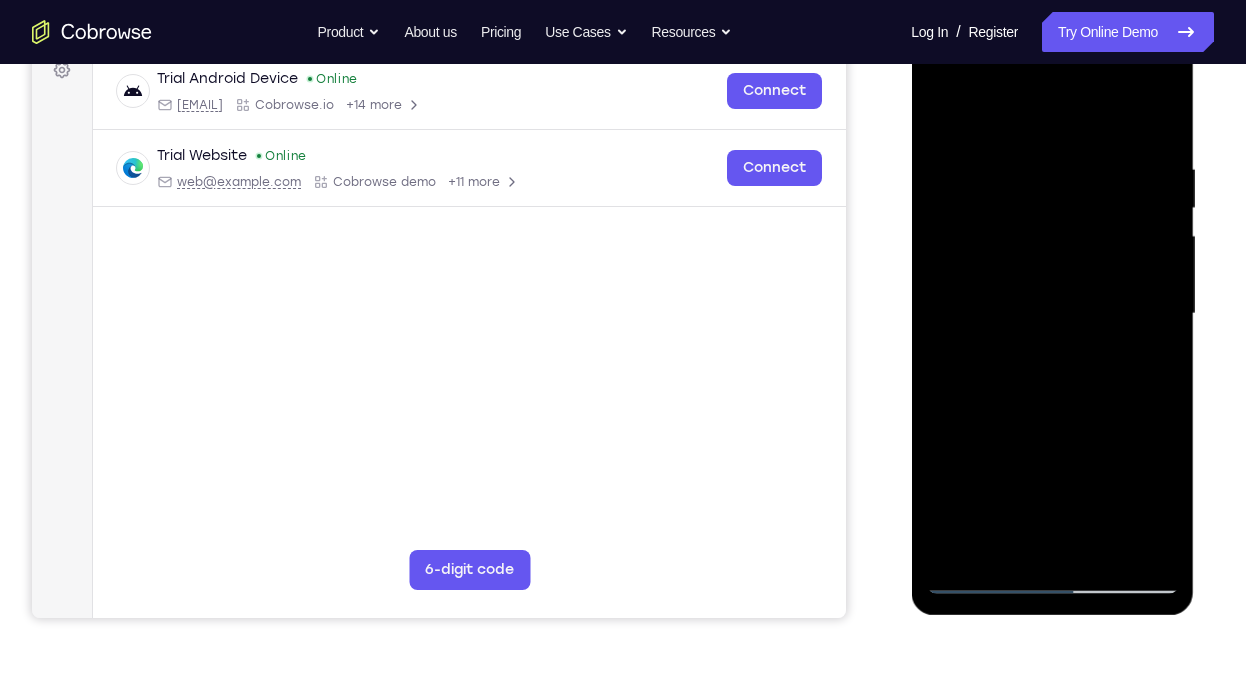 drag, startPoint x: 271, startPoint y: 489, endPoint x: 829, endPoint y: 462, distance: 558.65283 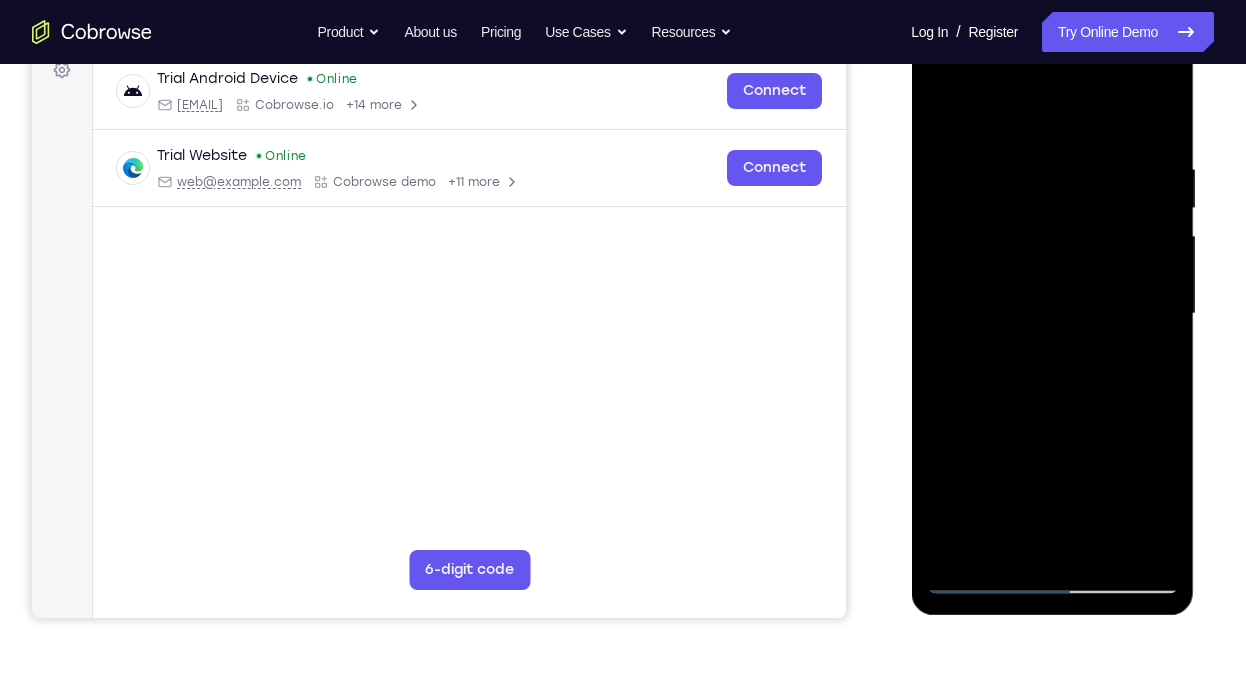 drag, startPoint x: 1069, startPoint y: 452, endPoint x: 1082, endPoint y: 377, distance: 76.11833 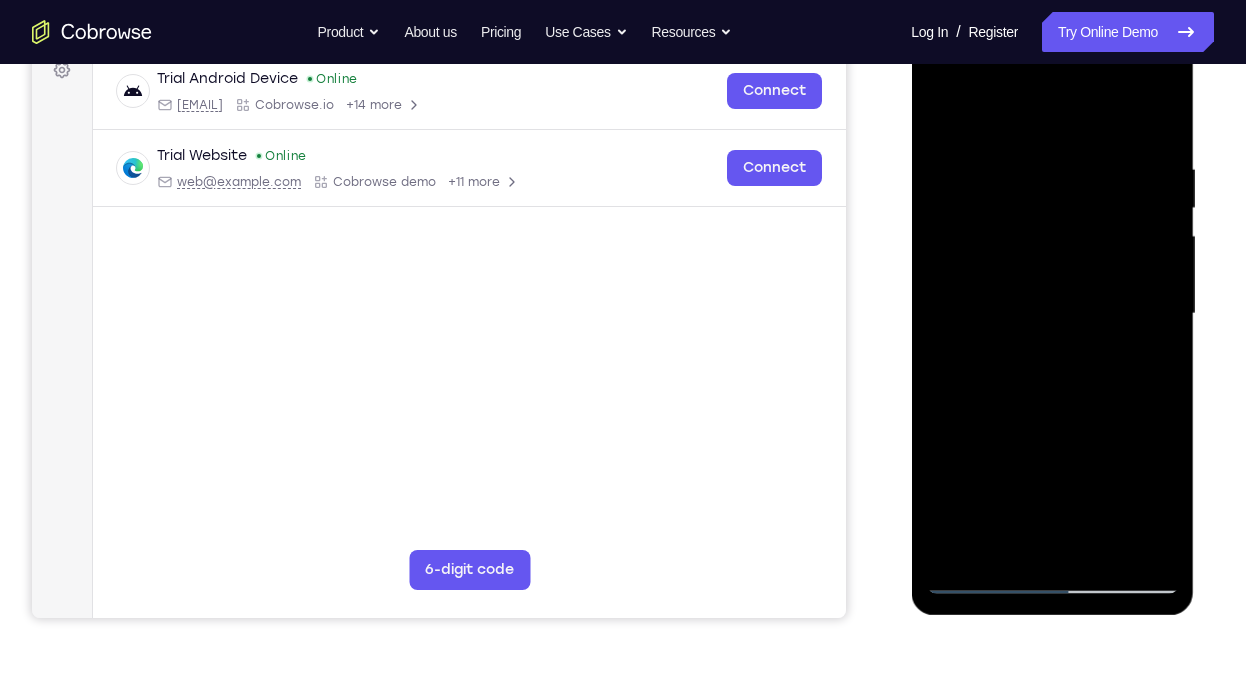 click at bounding box center [1052, 314] 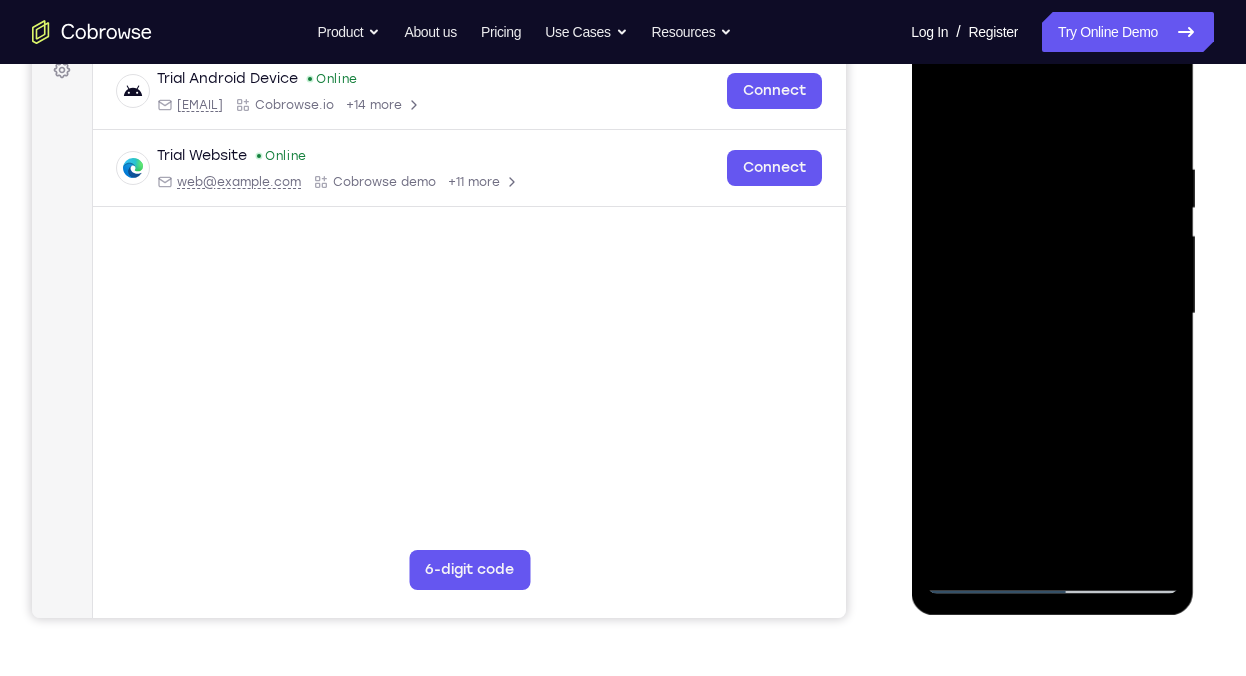 click at bounding box center (1052, 314) 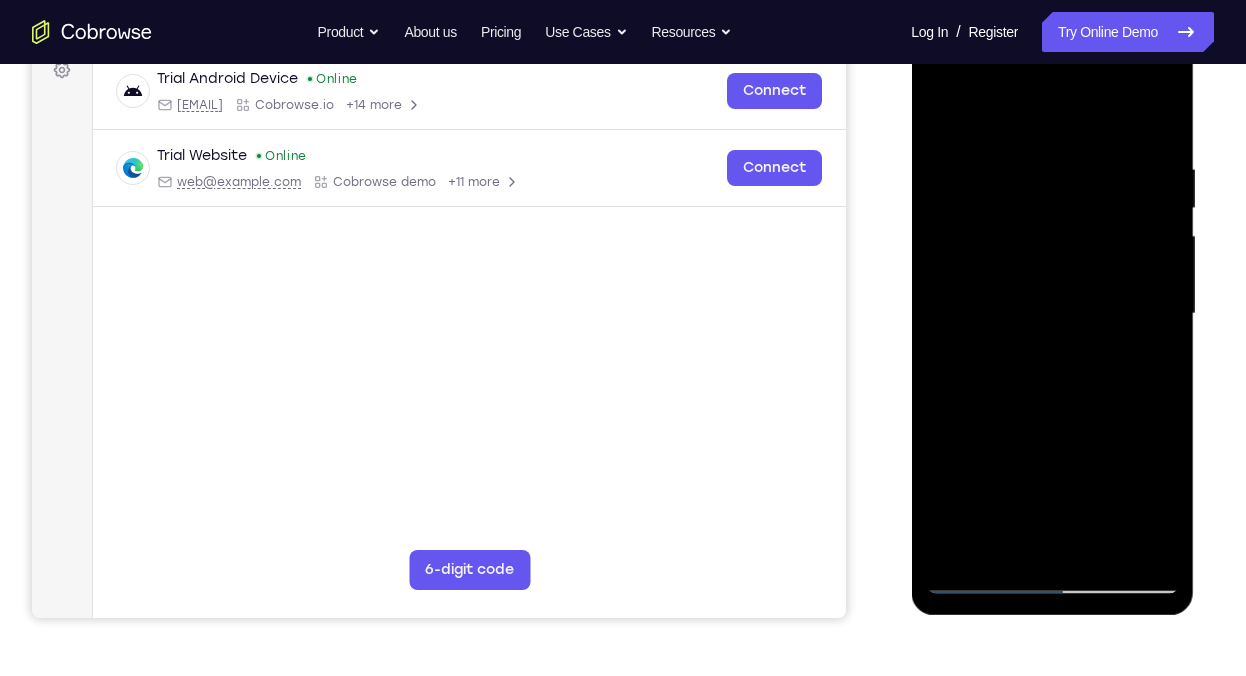 click at bounding box center [1052, 314] 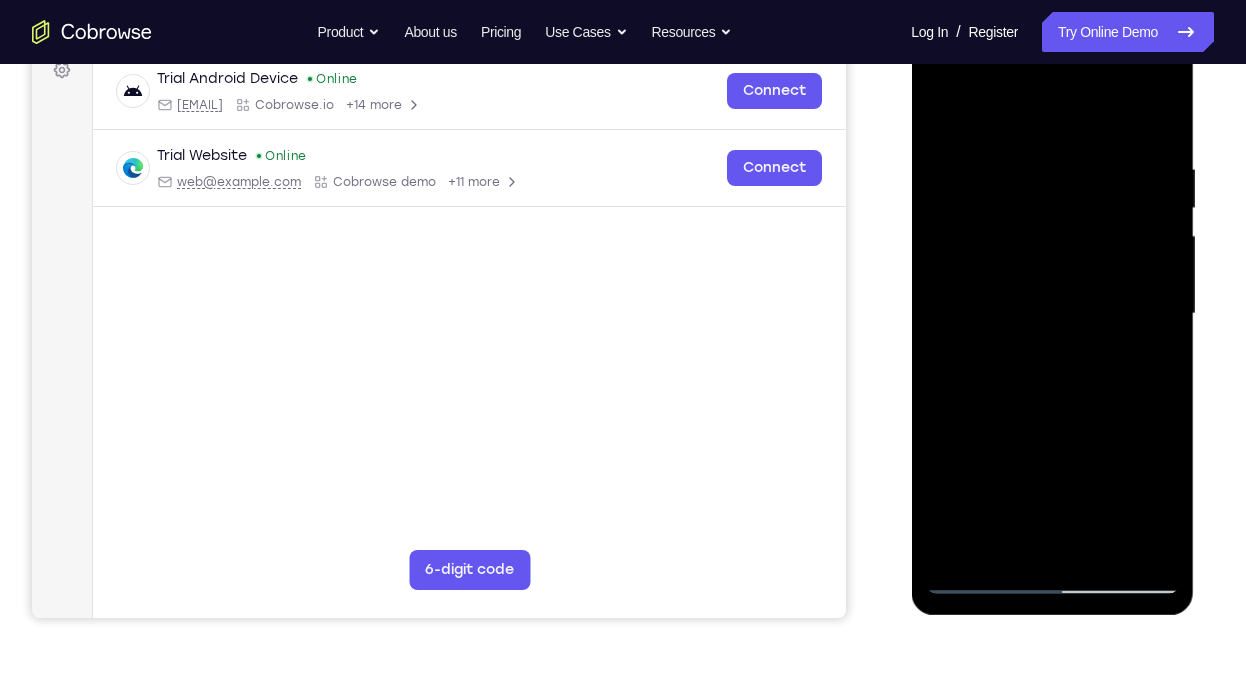 click at bounding box center (1052, 314) 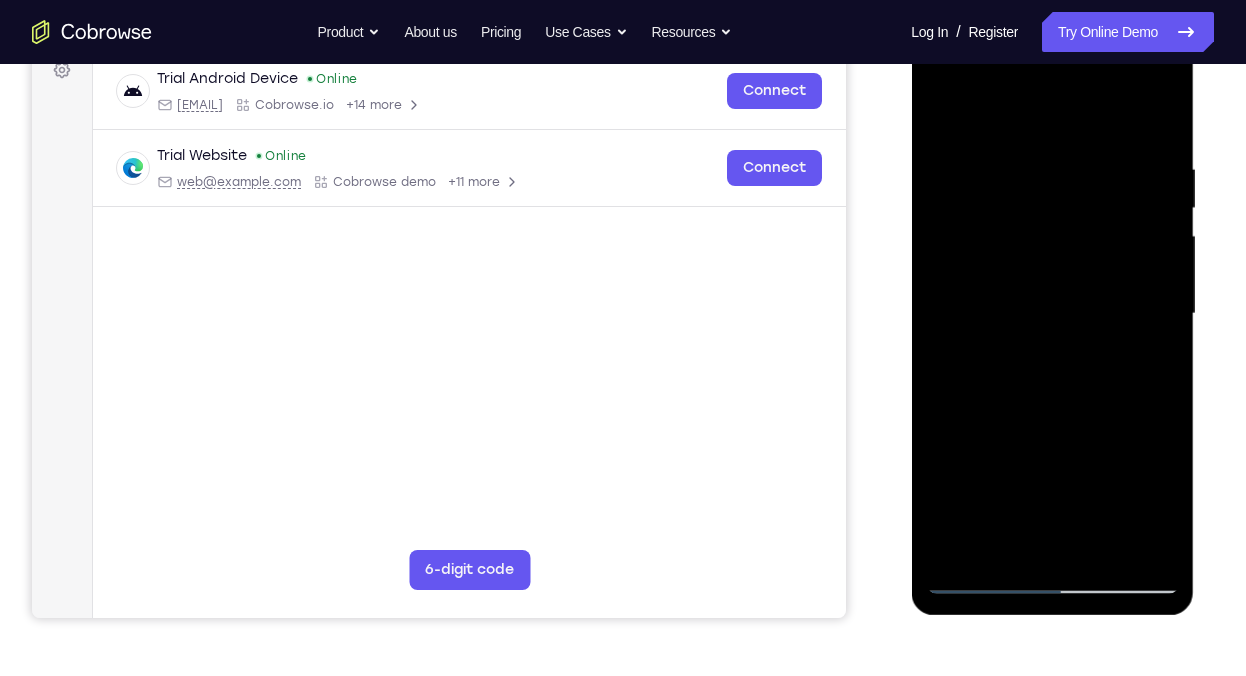 click at bounding box center [1052, 314] 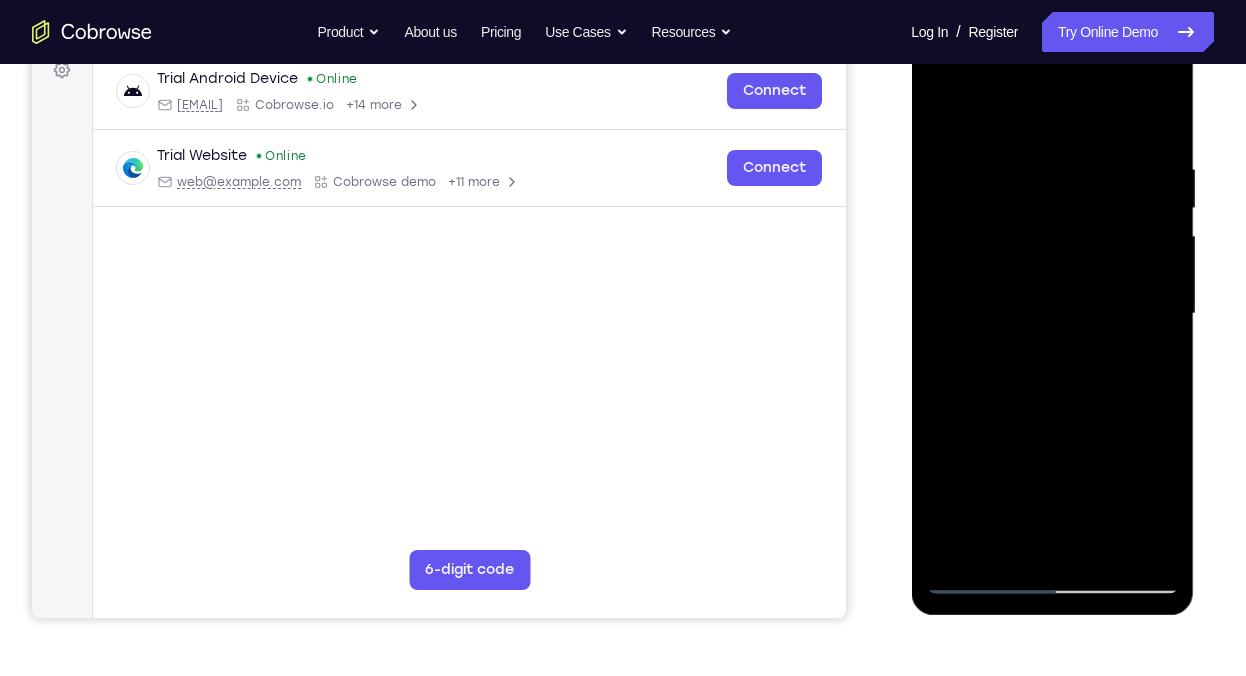click at bounding box center [1052, 314] 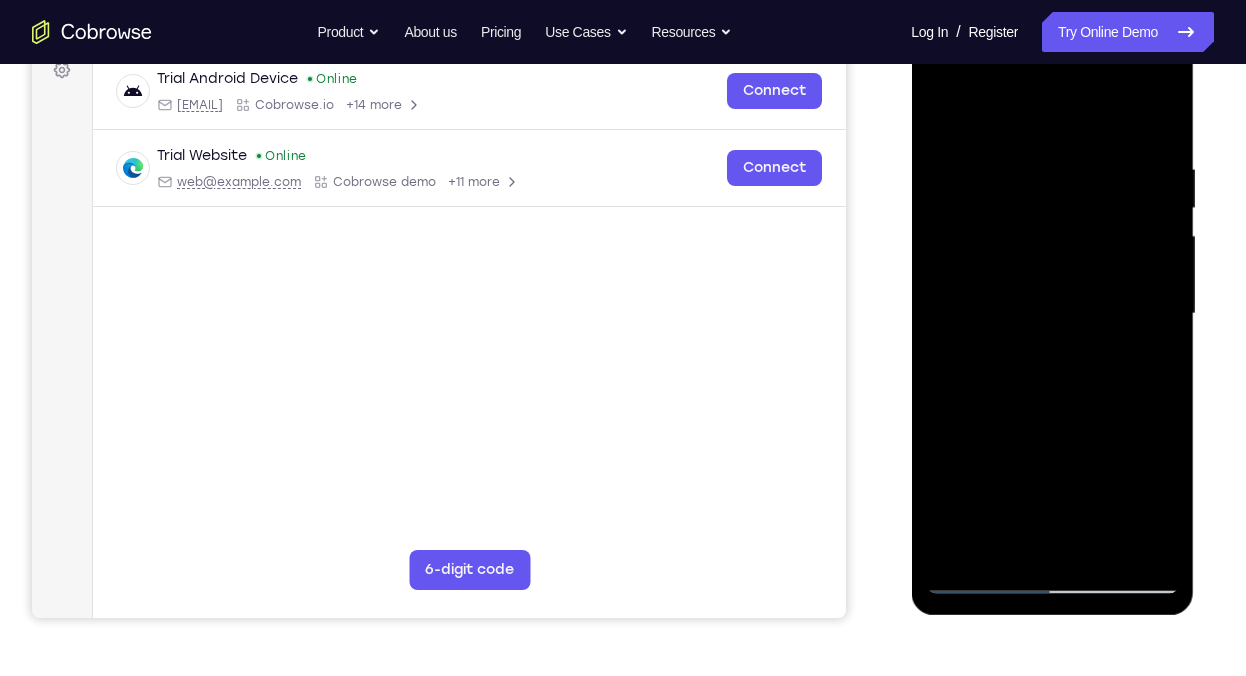 click at bounding box center [1052, 314] 